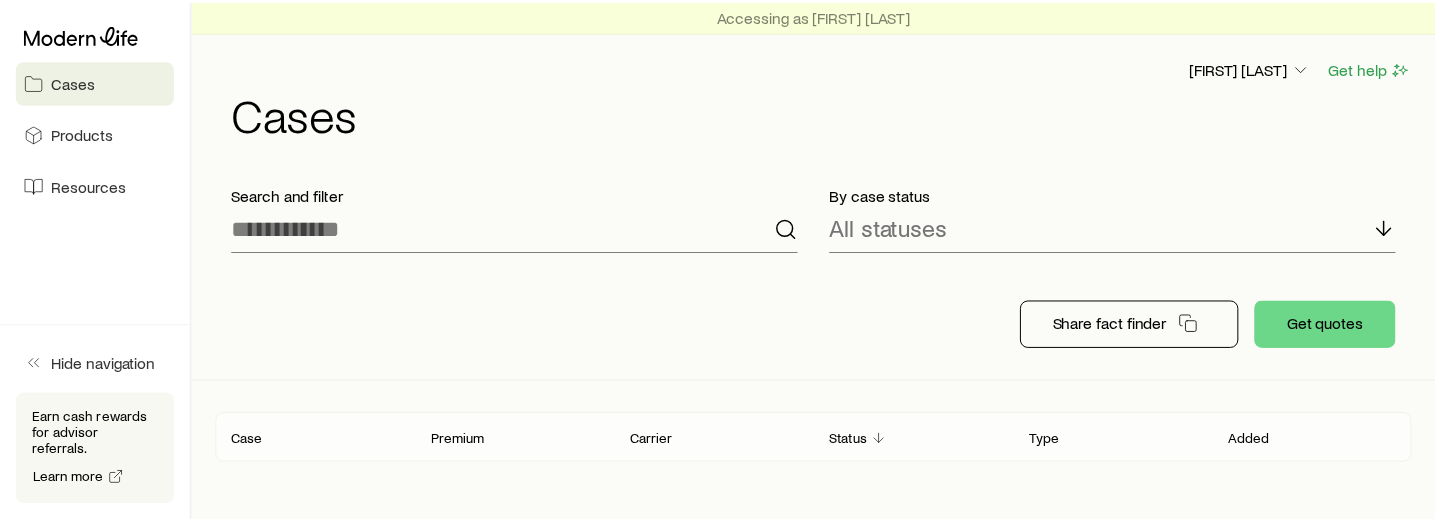 scroll, scrollTop: 0, scrollLeft: 0, axis: both 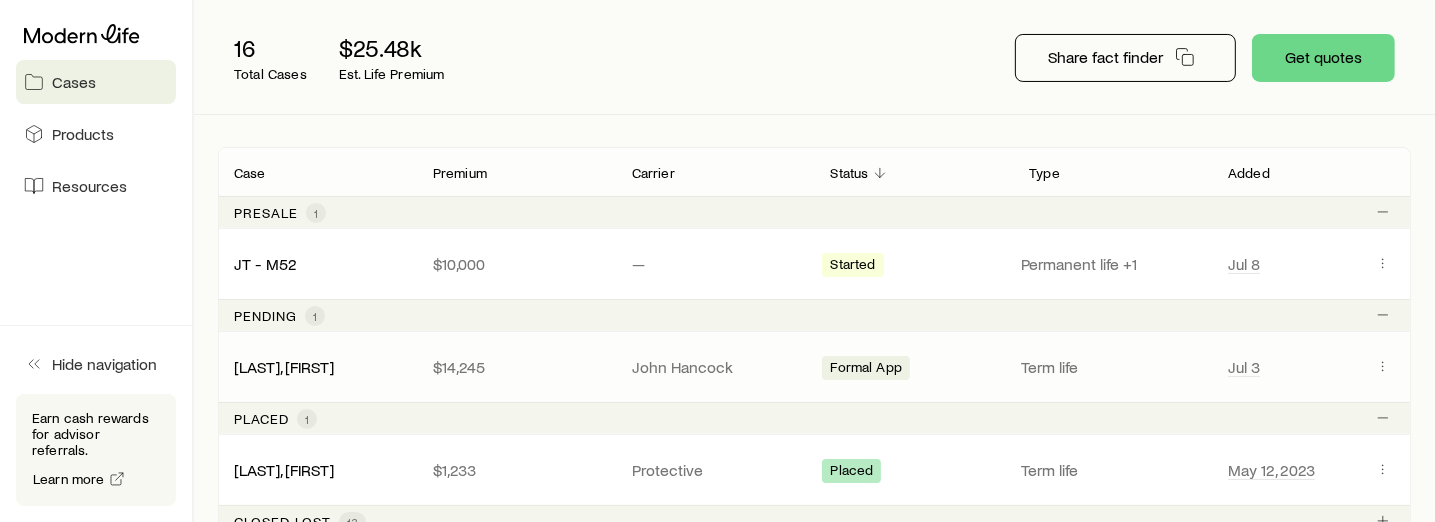 click on "Formal App" at bounding box center (913, 367) 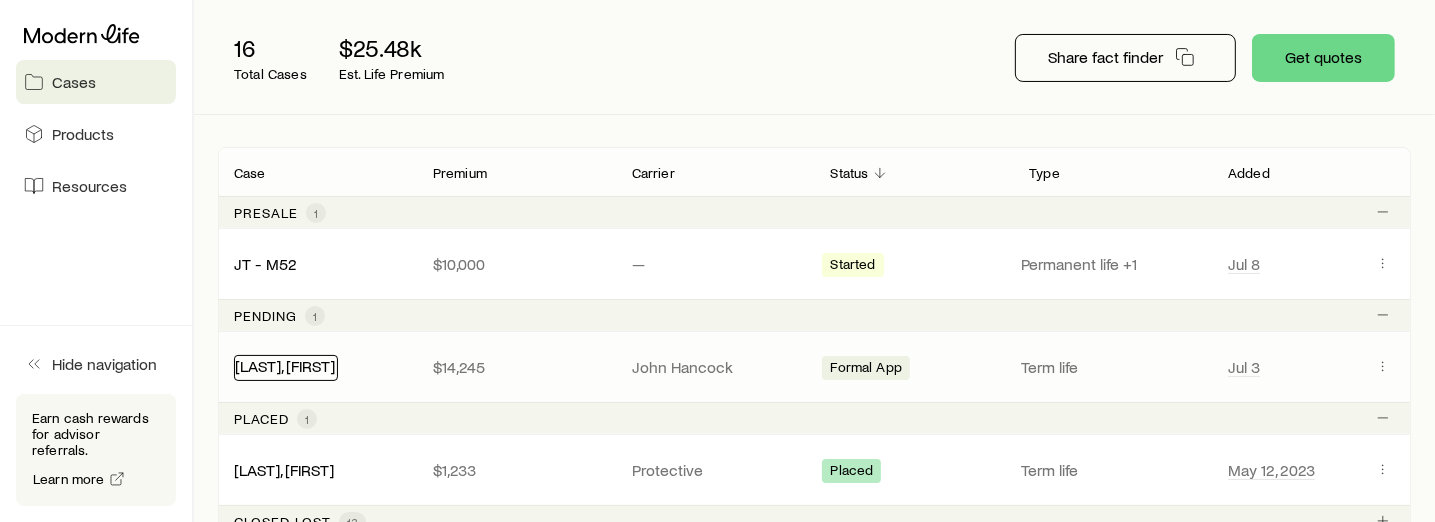 click on "[LAST], [FIRST]" at bounding box center (285, 365) 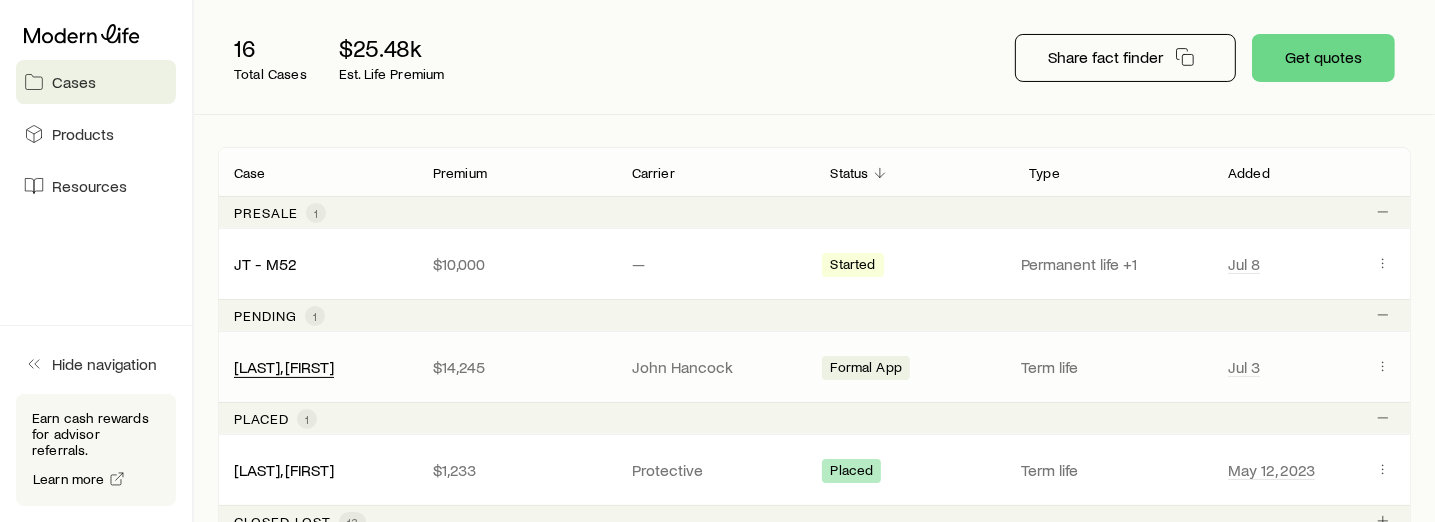 scroll, scrollTop: 0, scrollLeft: 0, axis: both 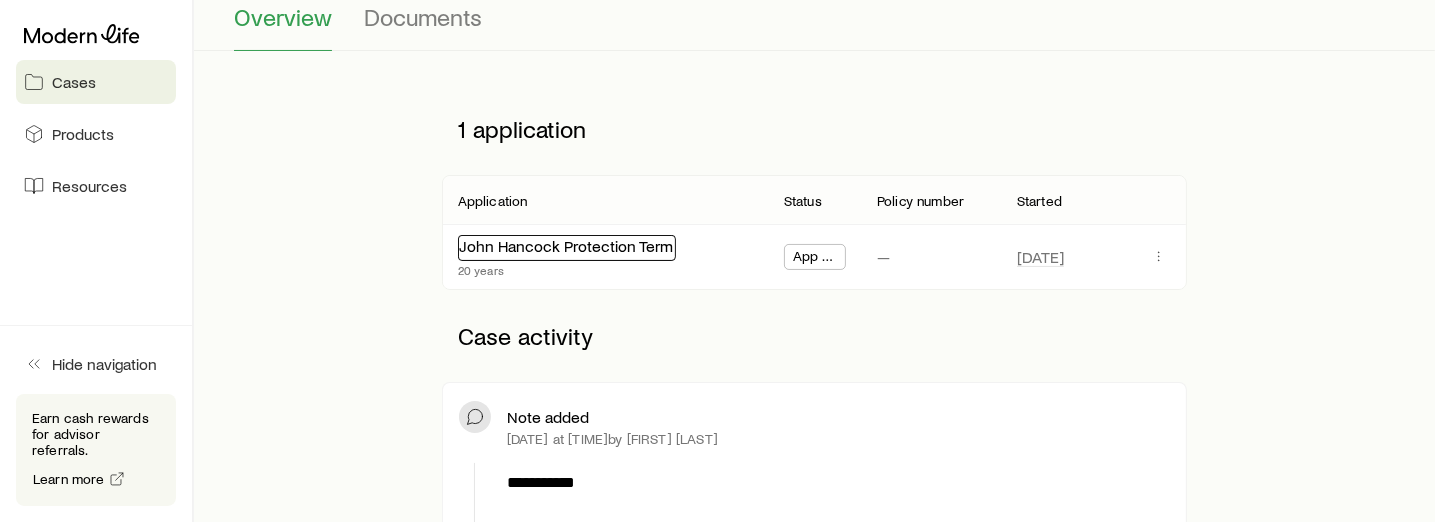 click on "John Hancock Protection Term" at bounding box center [566, 245] 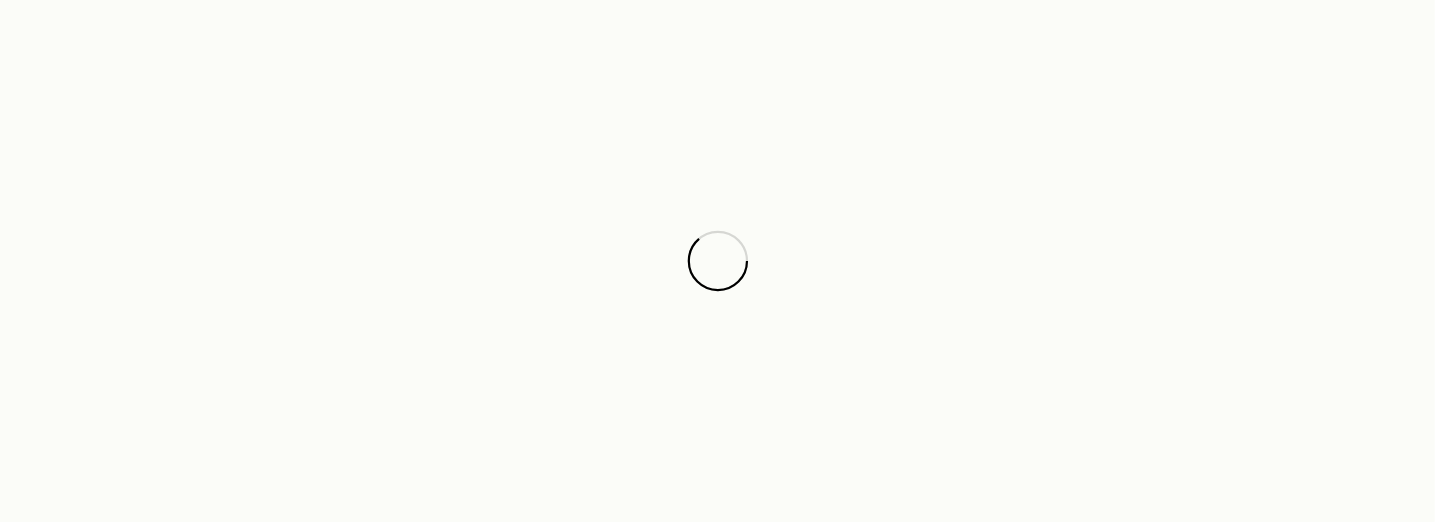 scroll, scrollTop: 0, scrollLeft: 0, axis: both 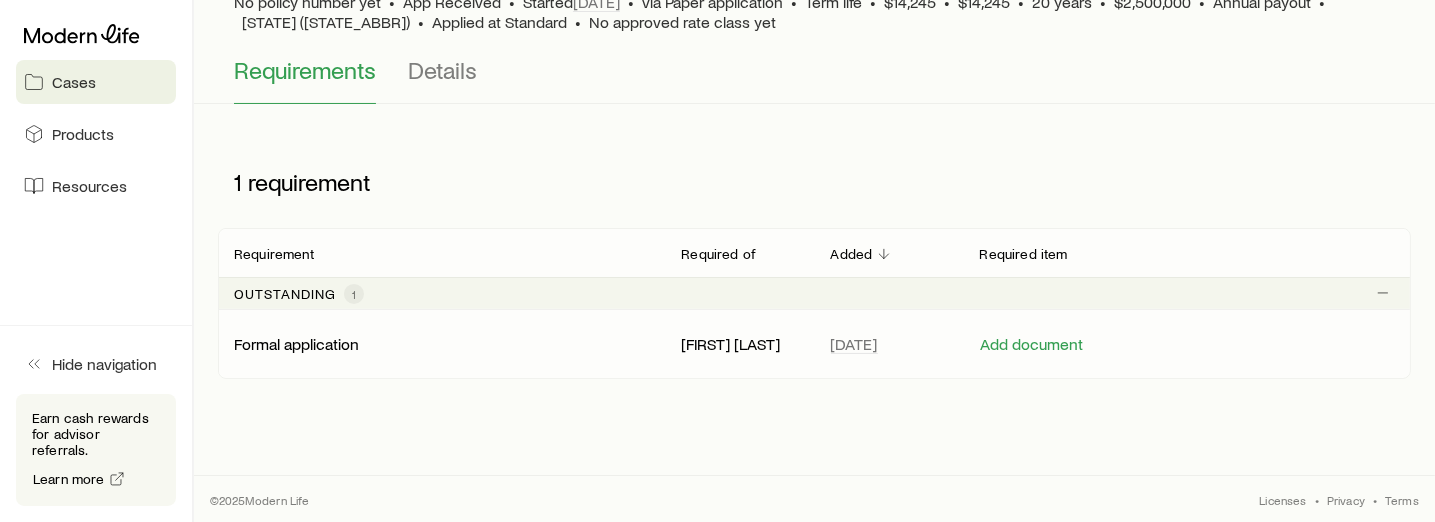 click on "Formal application" at bounding box center [296, 344] 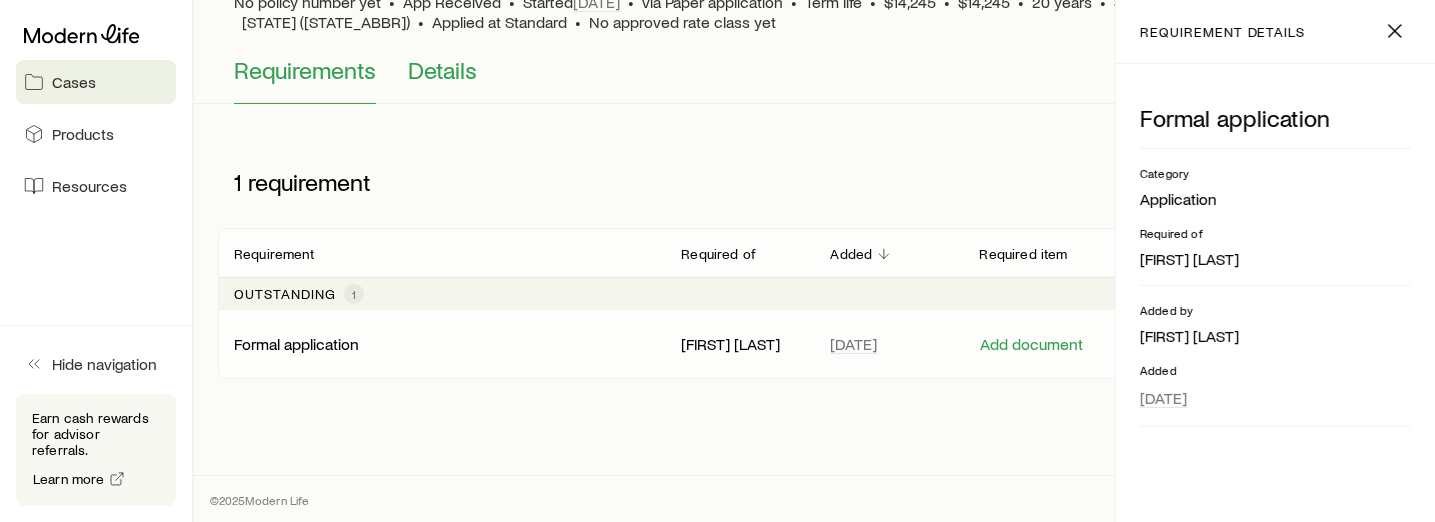 click on "Details" at bounding box center [442, 70] 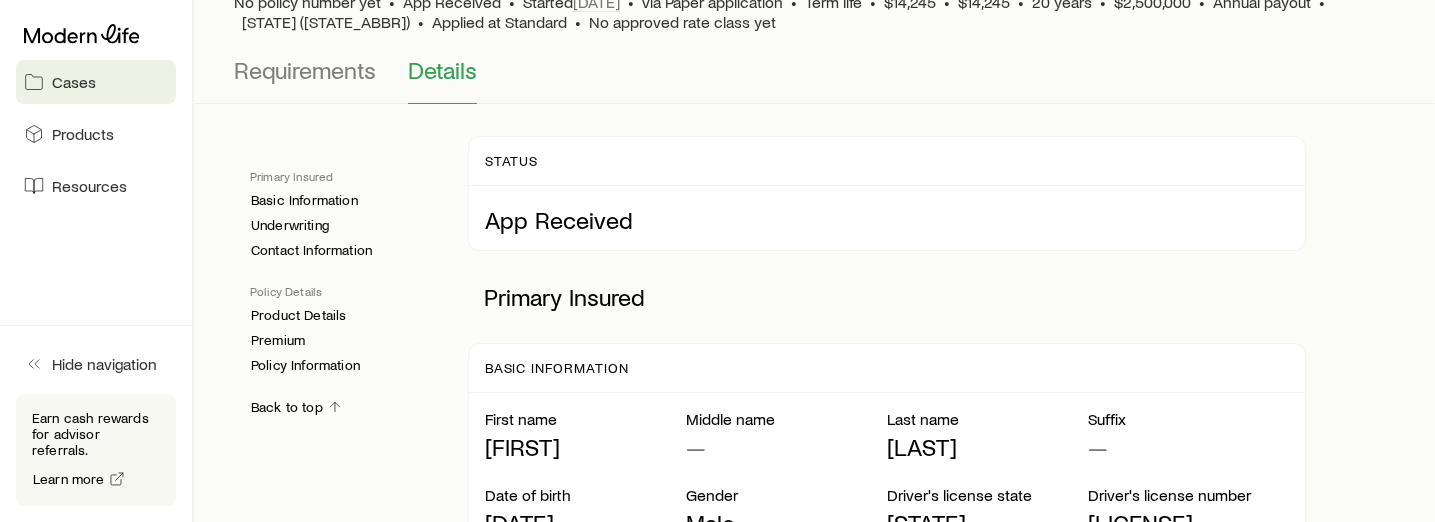 scroll, scrollTop: 0, scrollLeft: 0, axis: both 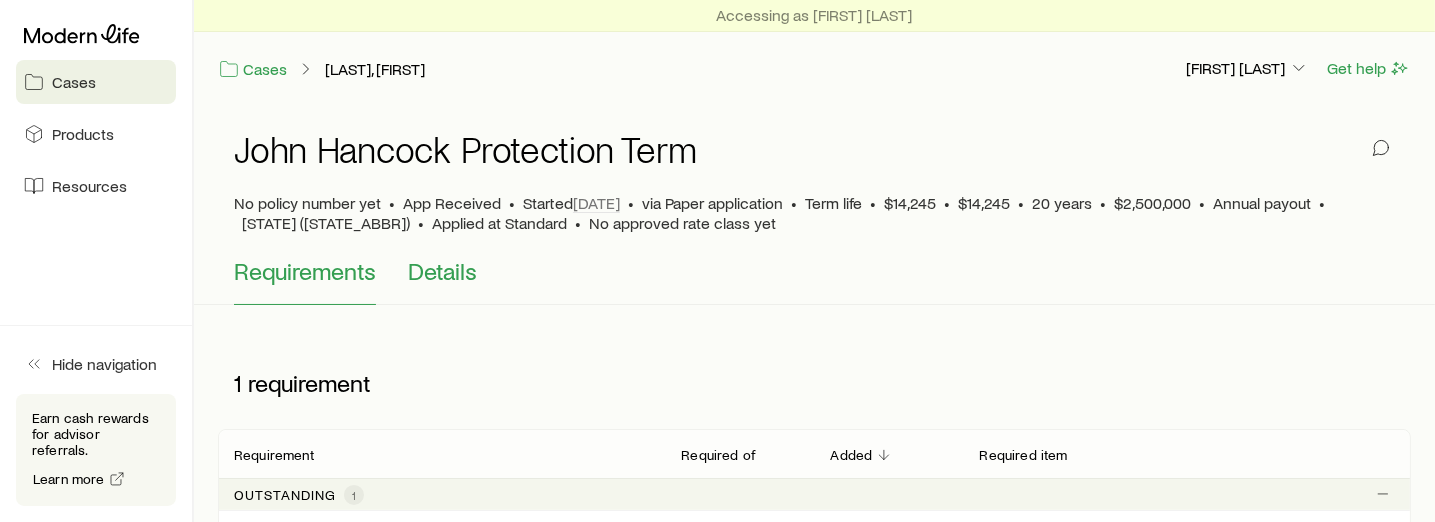 click on "Details" at bounding box center (442, 271) 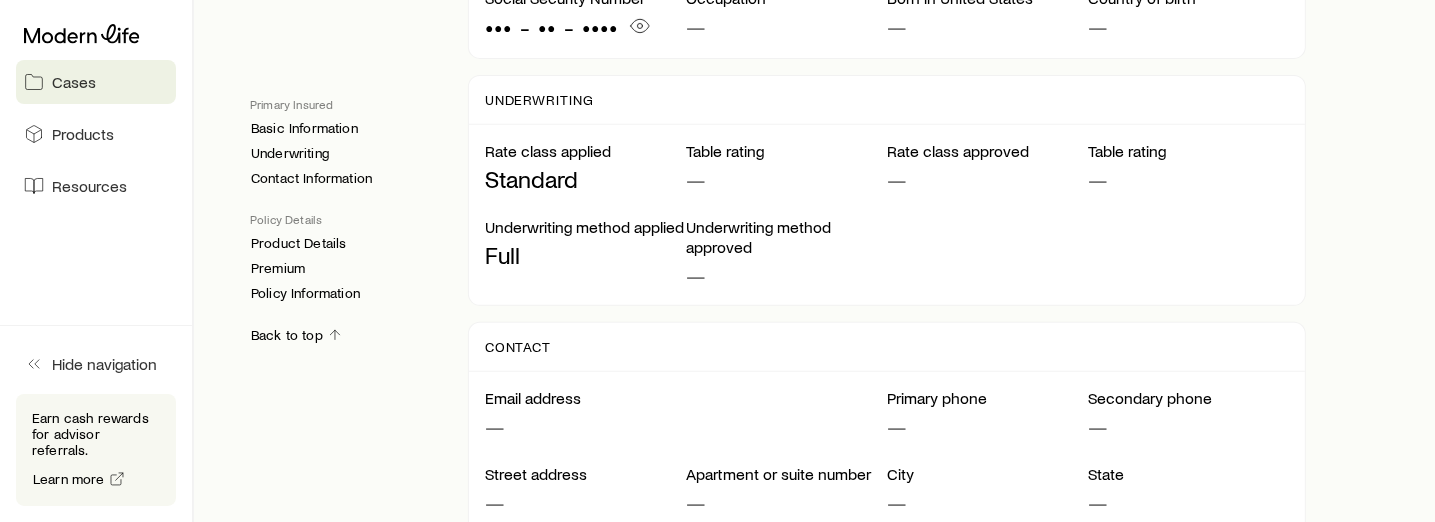 scroll, scrollTop: 766, scrollLeft: 0, axis: vertical 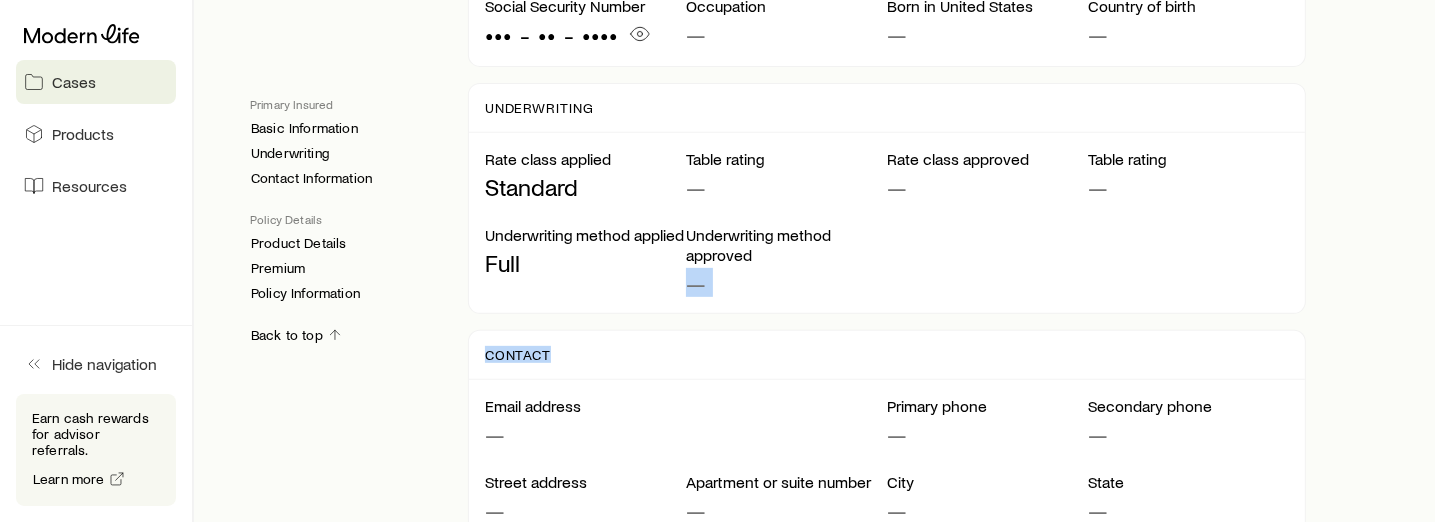drag, startPoint x: 1431, startPoint y: 243, endPoint x: 1392, endPoint y: 339, distance: 103.6195 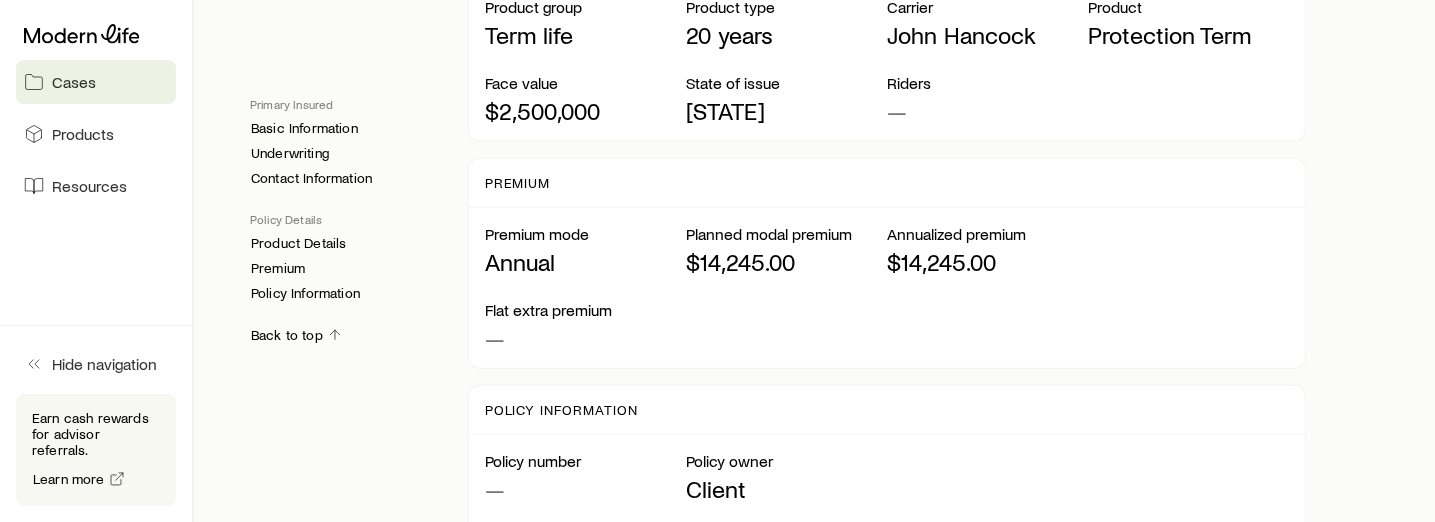 scroll, scrollTop: 1853, scrollLeft: 0, axis: vertical 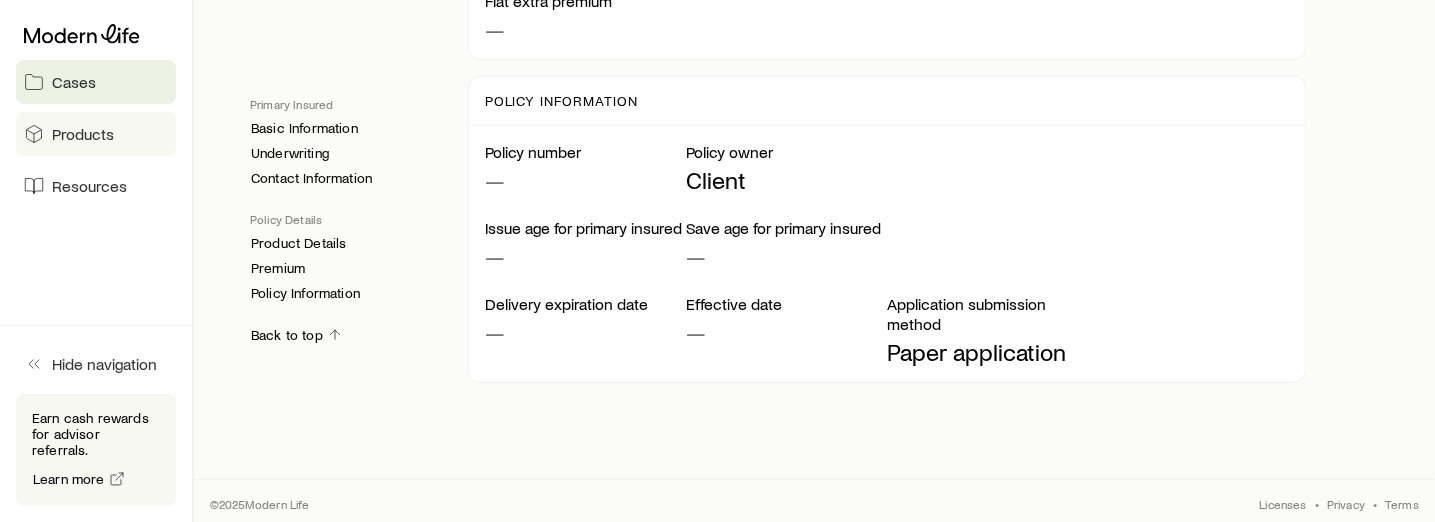 click on "Products" at bounding box center (96, 134) 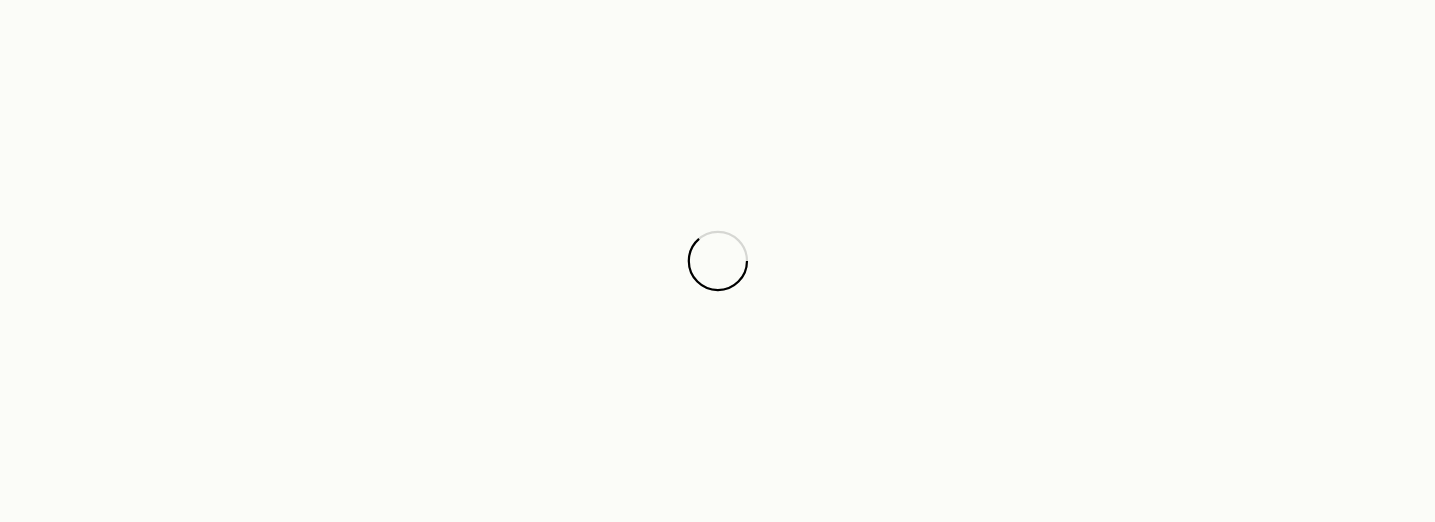 scroll, scrollTop: 0, scrollLeft: 0, axis: both 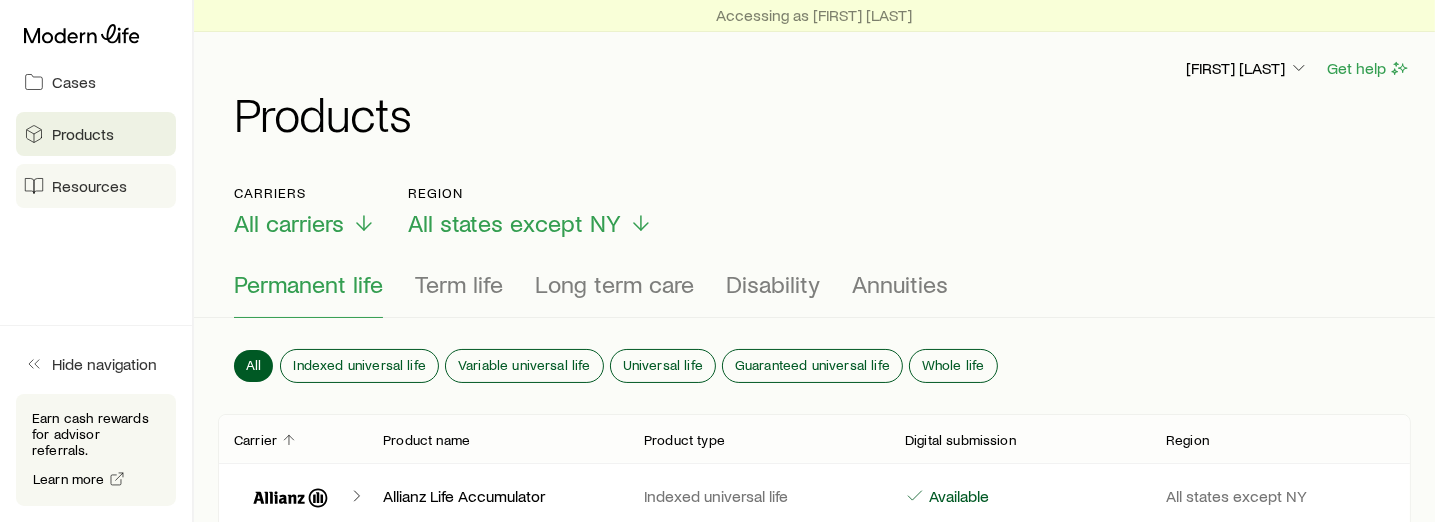 click on "Resources" at bounding box center [89, 186] 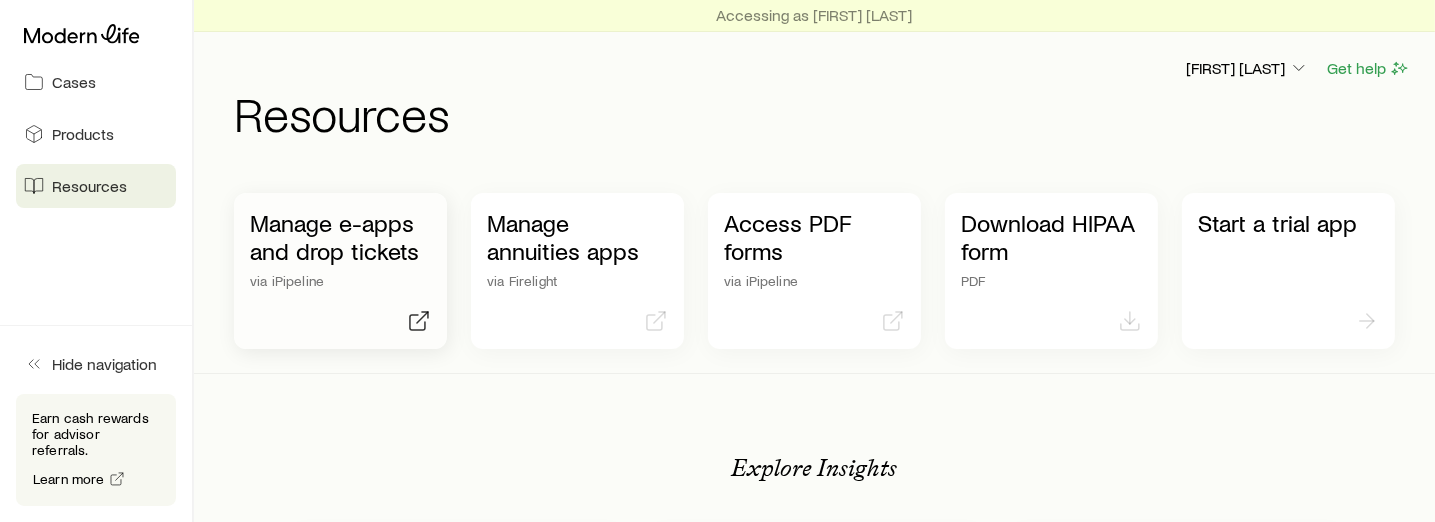 click on "Manage e-apps and drop tickets" at bounding box center [340, 237] 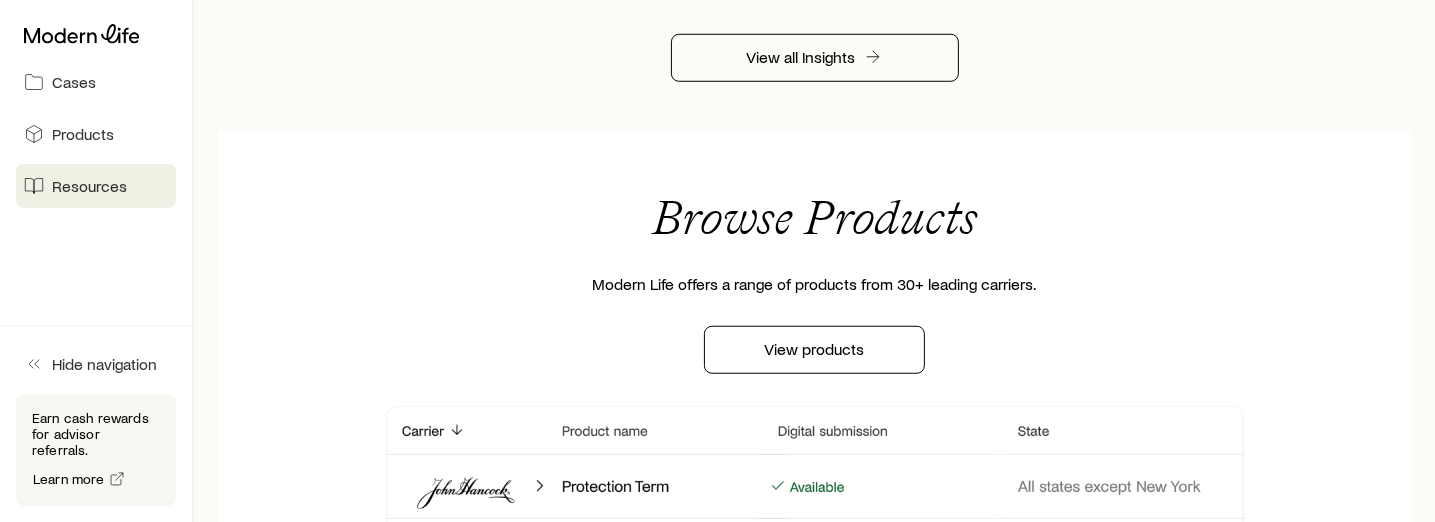 scroll, scrollTop: 1569, scrollLeft: 0, axis: vertical 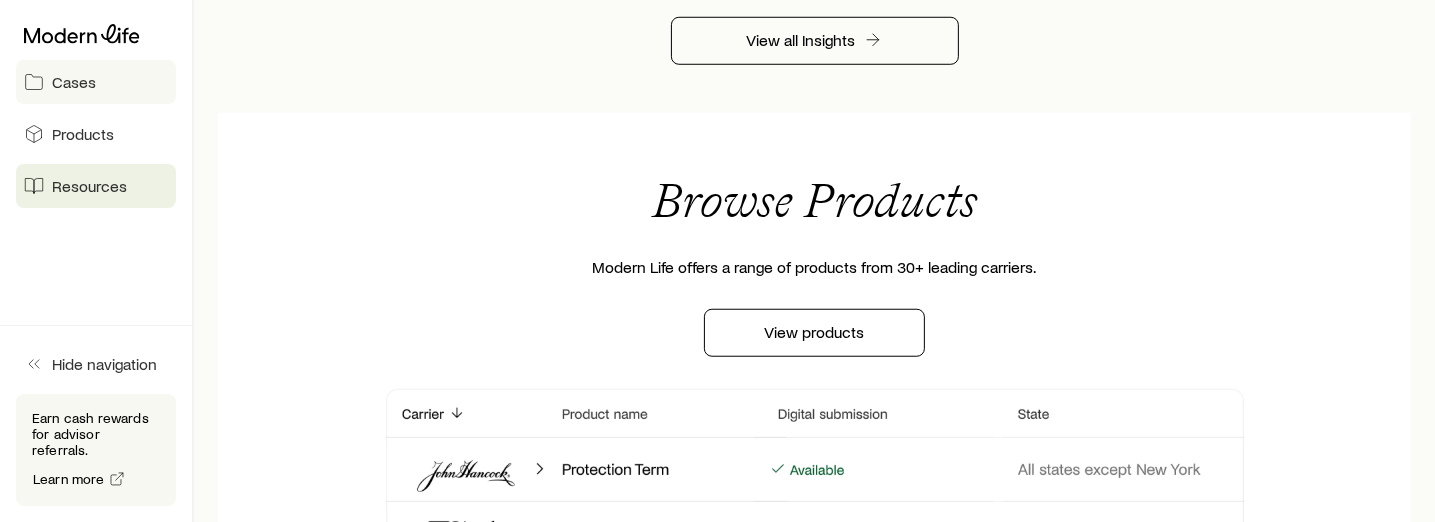 click on "Cases" at bounding box center [96, 82] 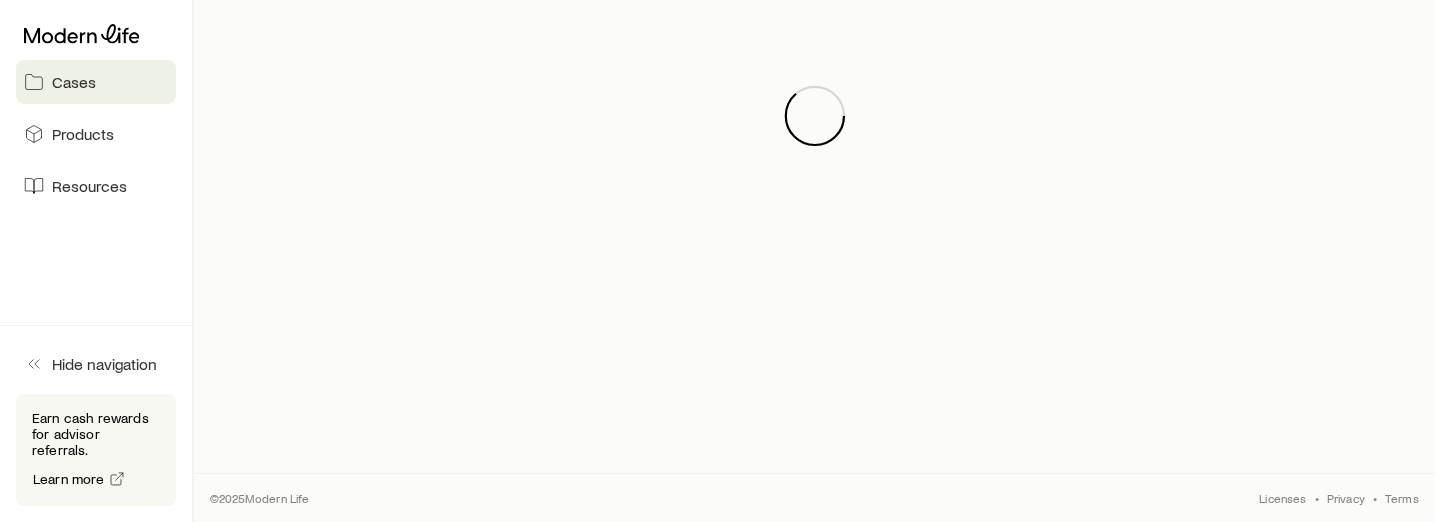 scroll, scrollTop: 0, scrollLeft: 0, axis: both 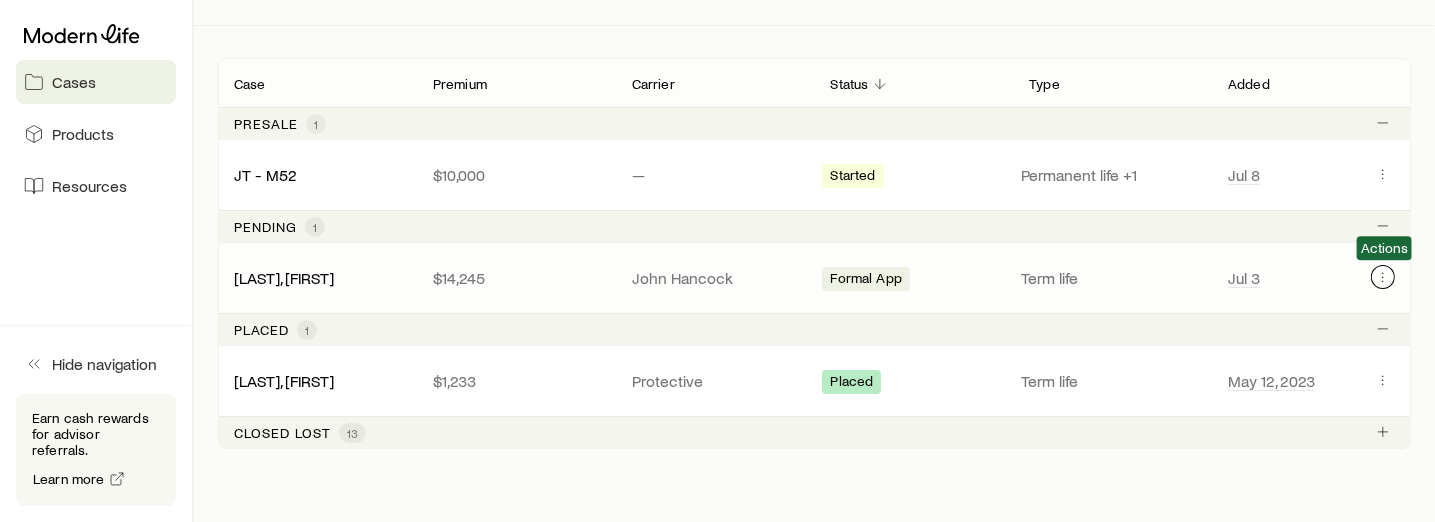 click at bounding box center (1383, 277) 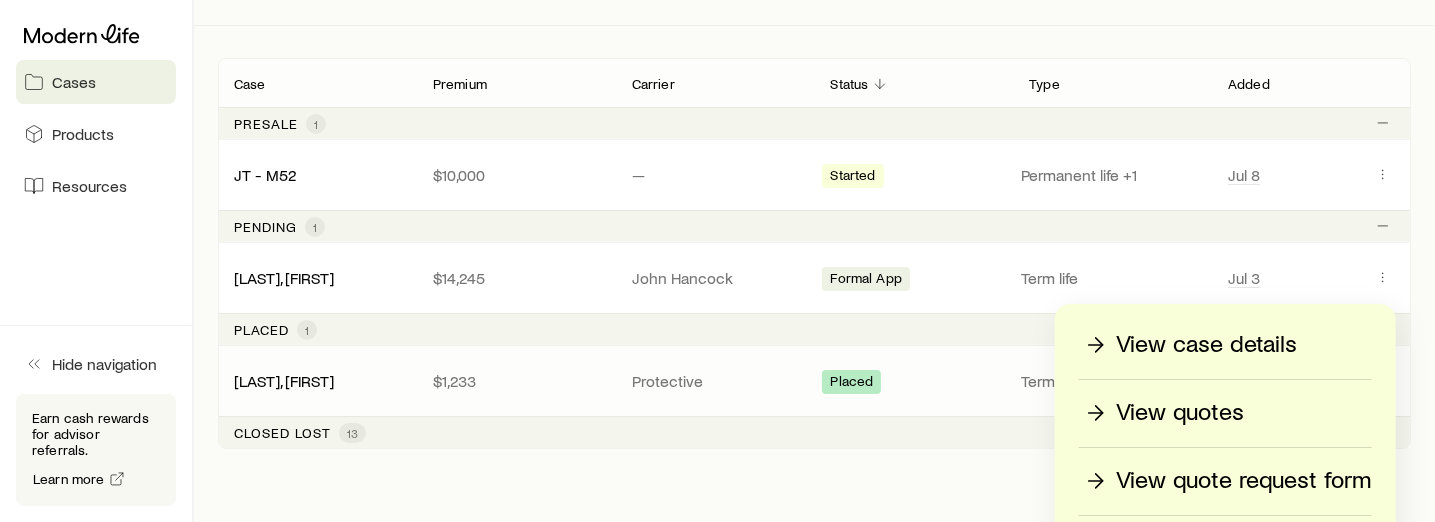 click on "May 12, 2023" at bounding box center [1311, 381] 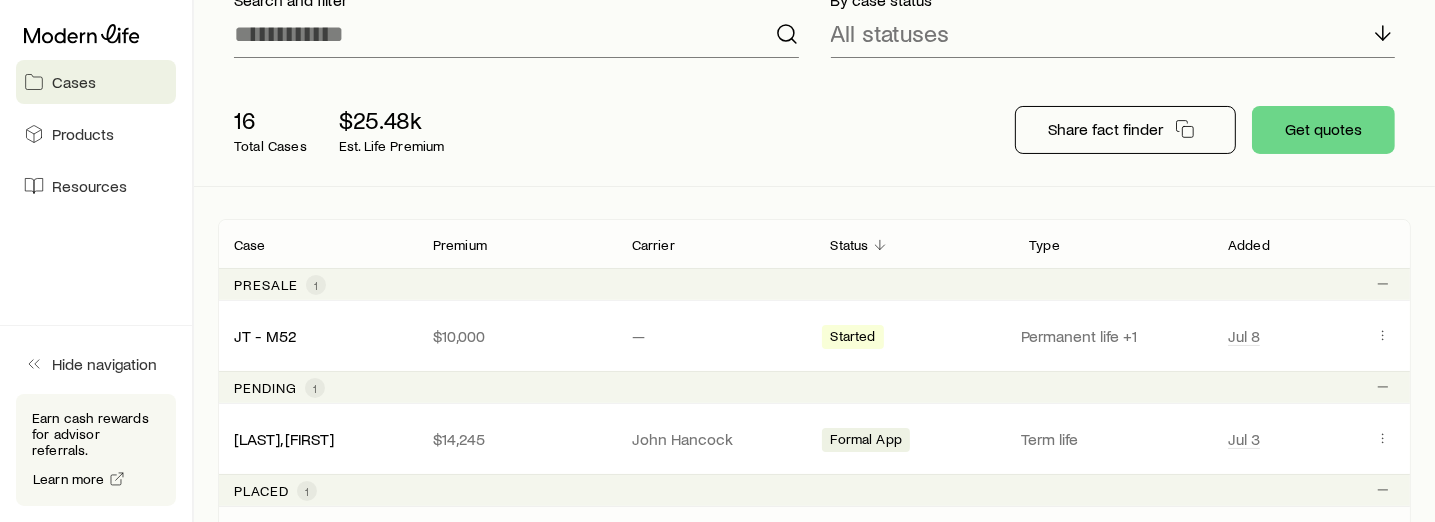 scroll, scrollTop: 66, scrollLeft: 0, axis: vertical 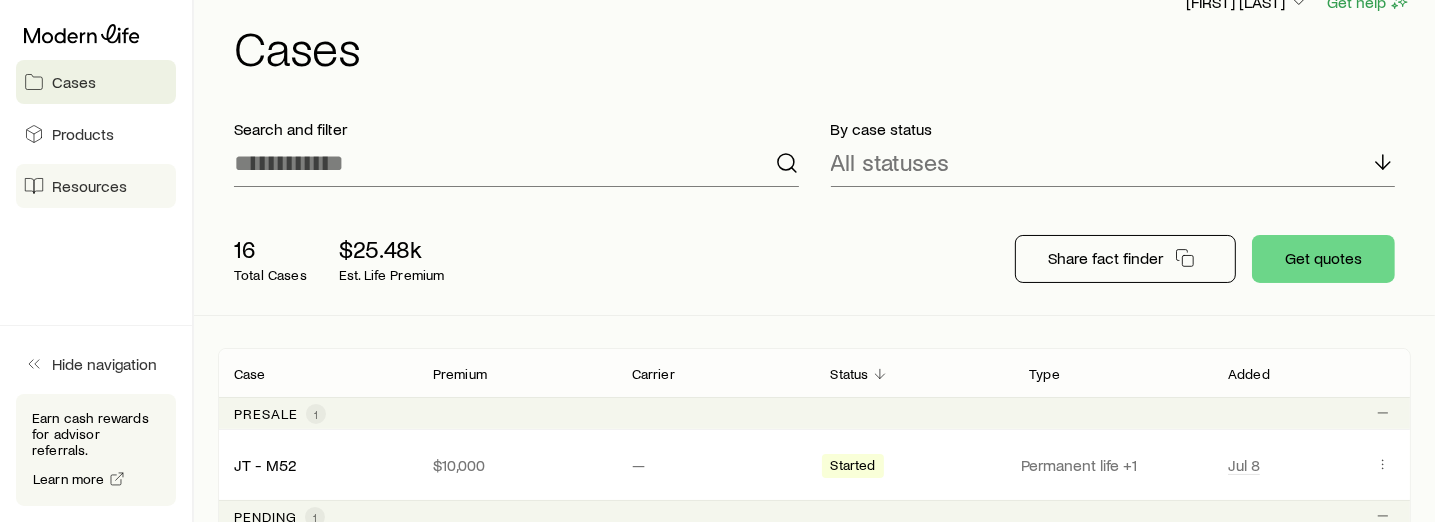 click on "Resources" at bounding box center (89, 186) 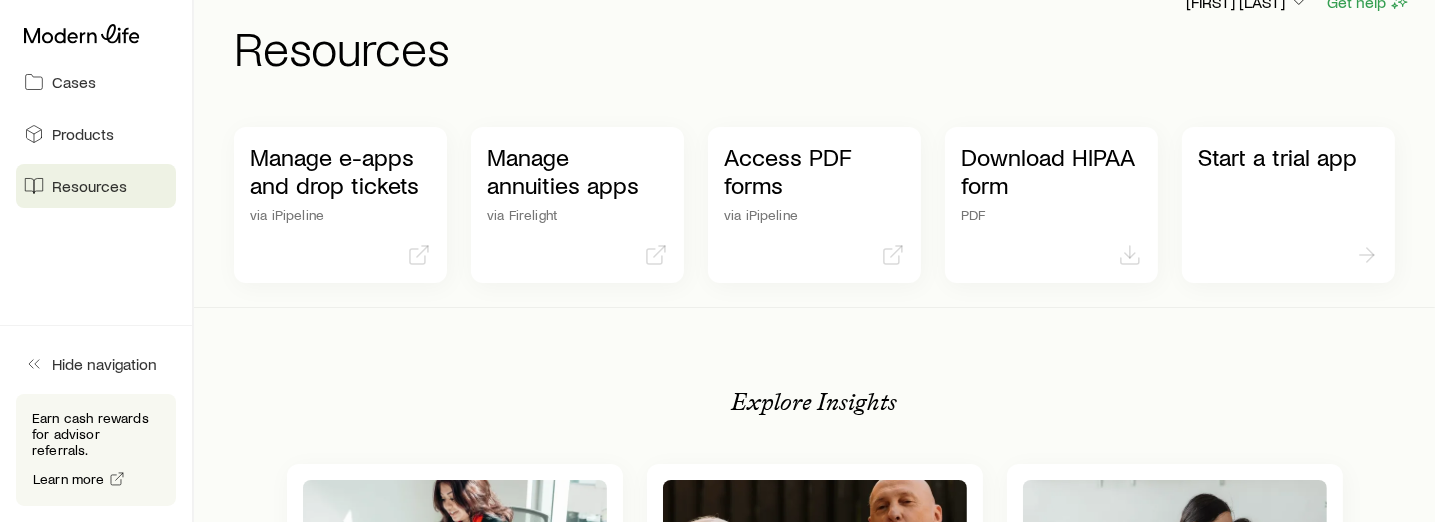 scroll, scrollTop: 0, scrollLeft: 0, axis: both 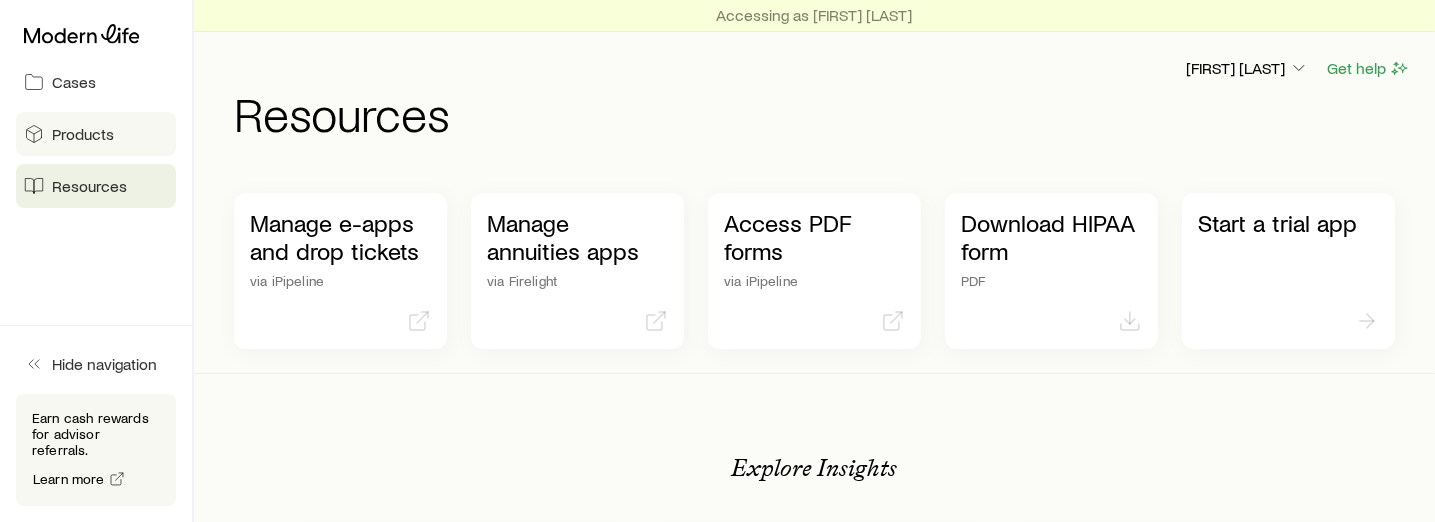 click on "Products" at bounding box center (83, 134) 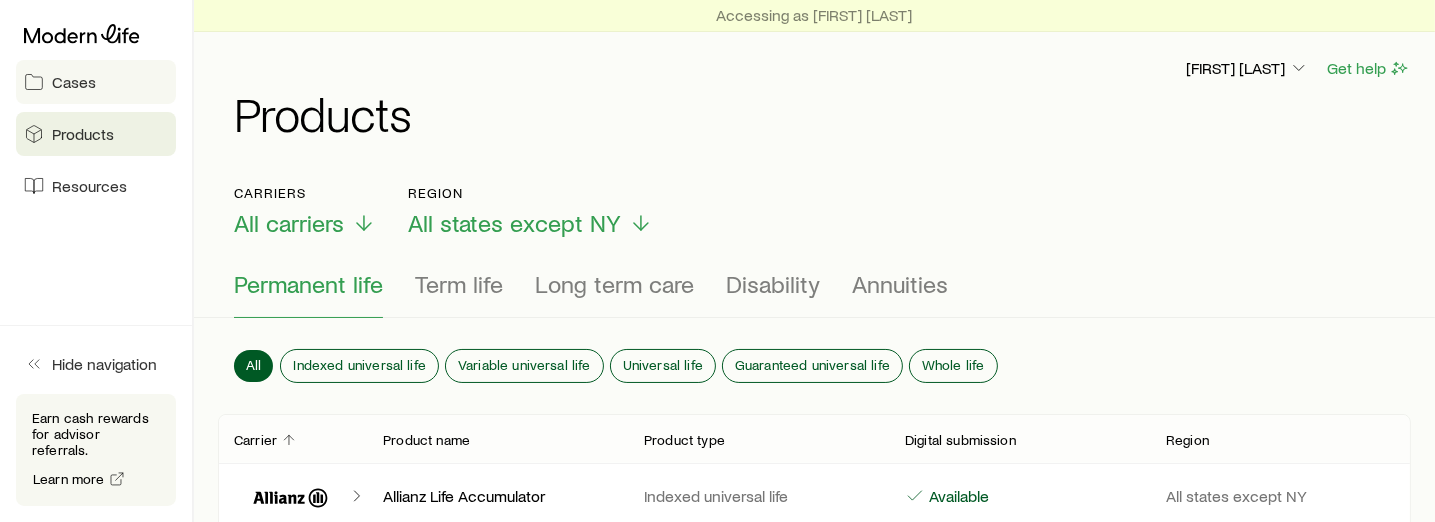 click on "Cases" at bounding box center [96, 82] 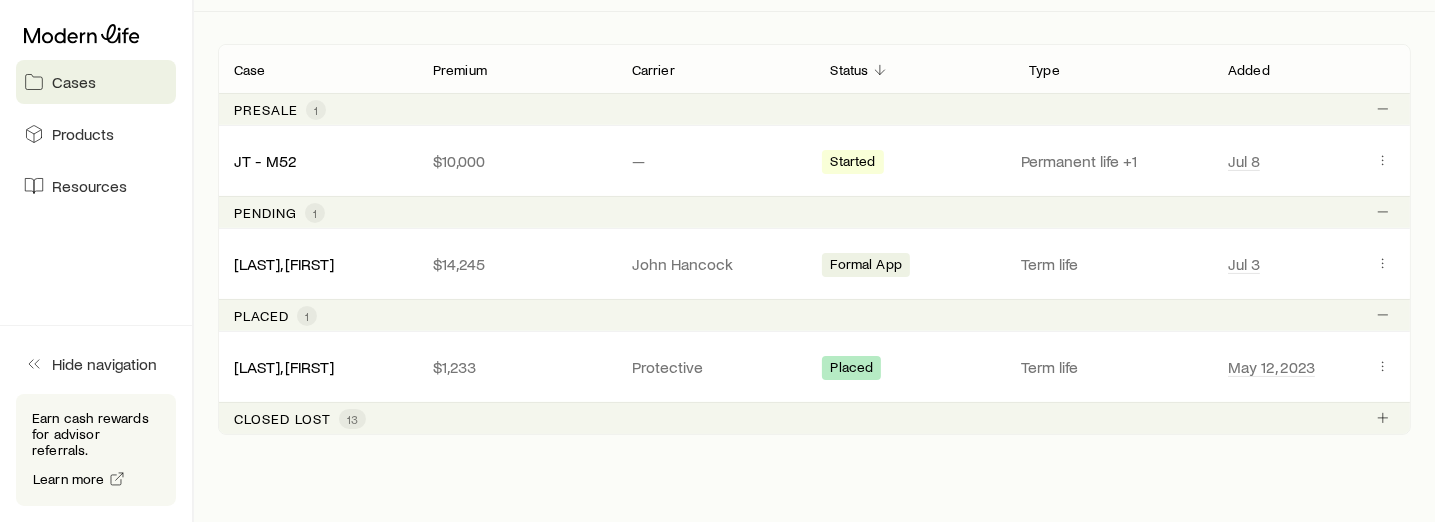 scroll, scrollTop: 402, scrollLeft: 0, axis: vertical 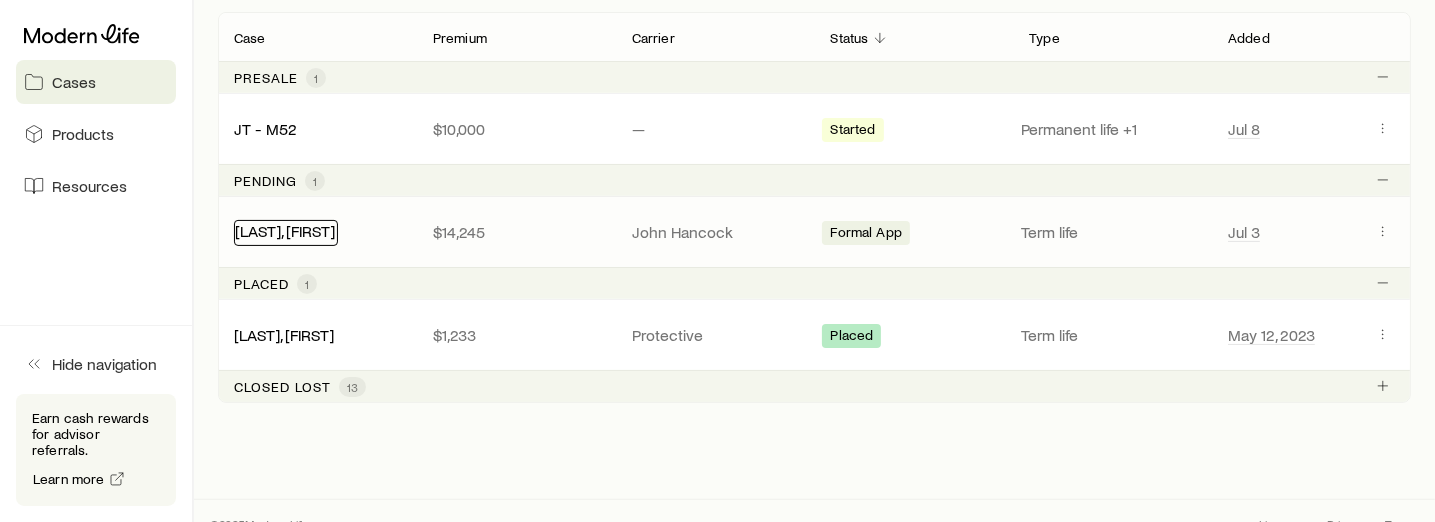 click on "[LAST], [FIRST]" at bounding box center (285, 230) 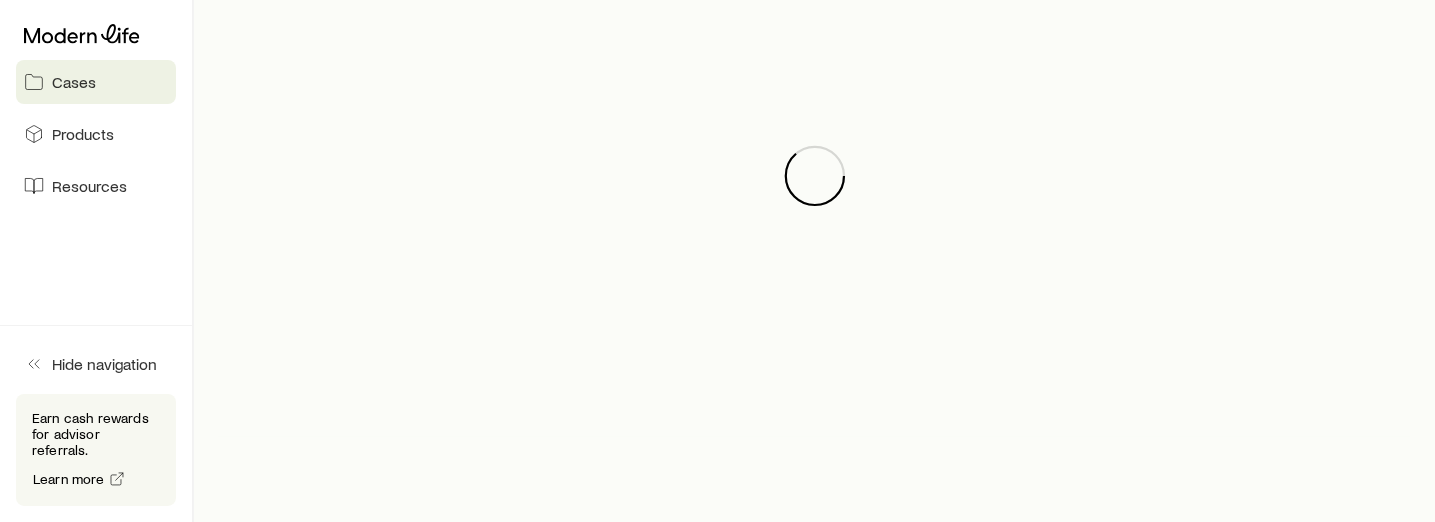 scroll, scrollTop: 0, scrollLeft: 0, axis: both 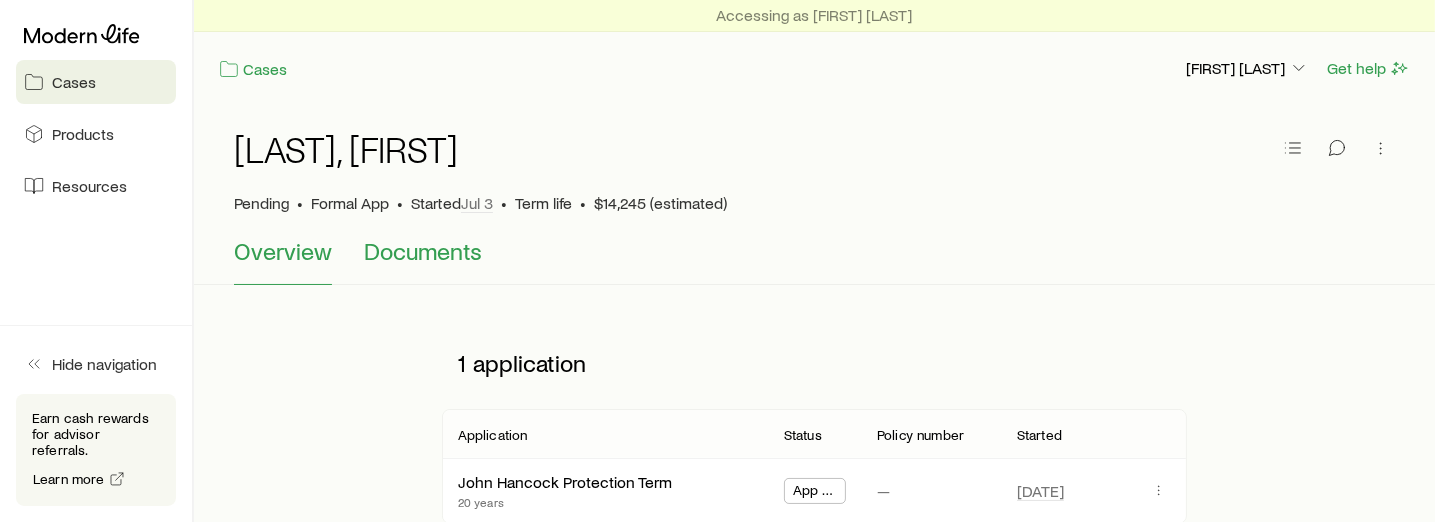 click on "Documents" at bounding box center [423, 251] 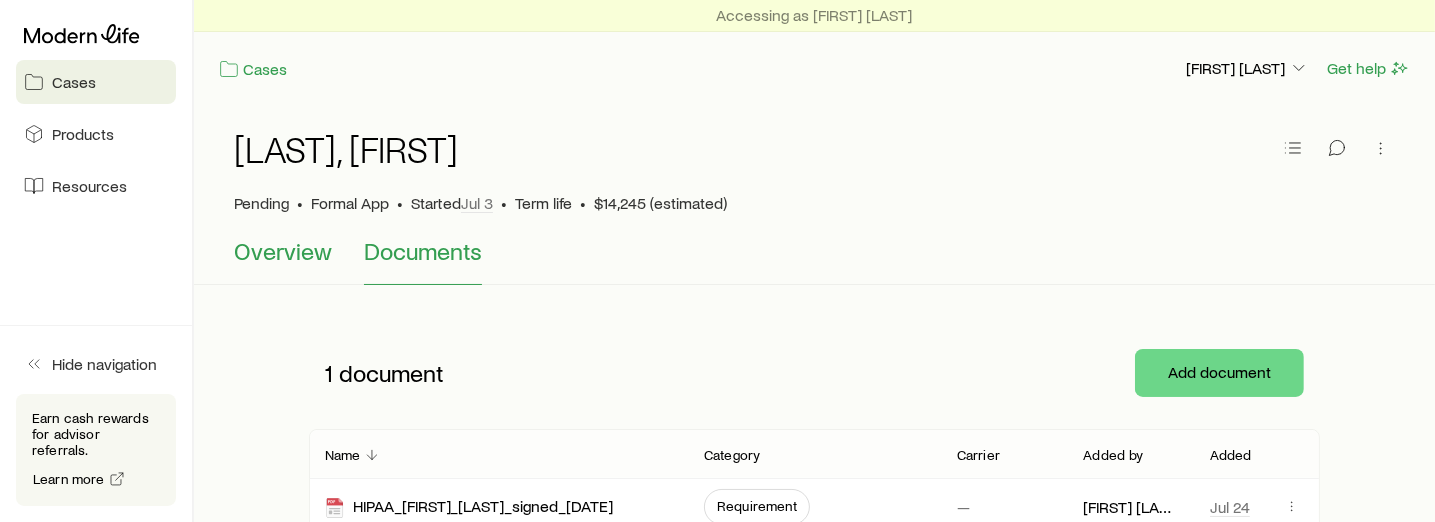 click on "Overview" at bounding box center (283, 251) 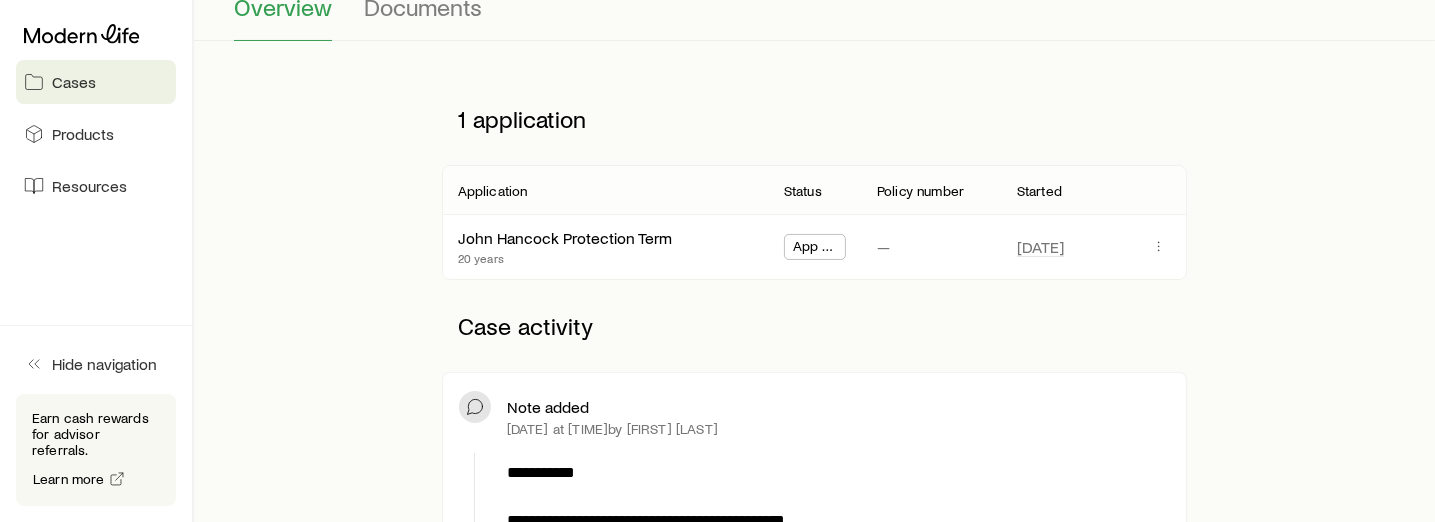 scroll, scrollTop: 308, scrollLeft: 0, axis: vertical 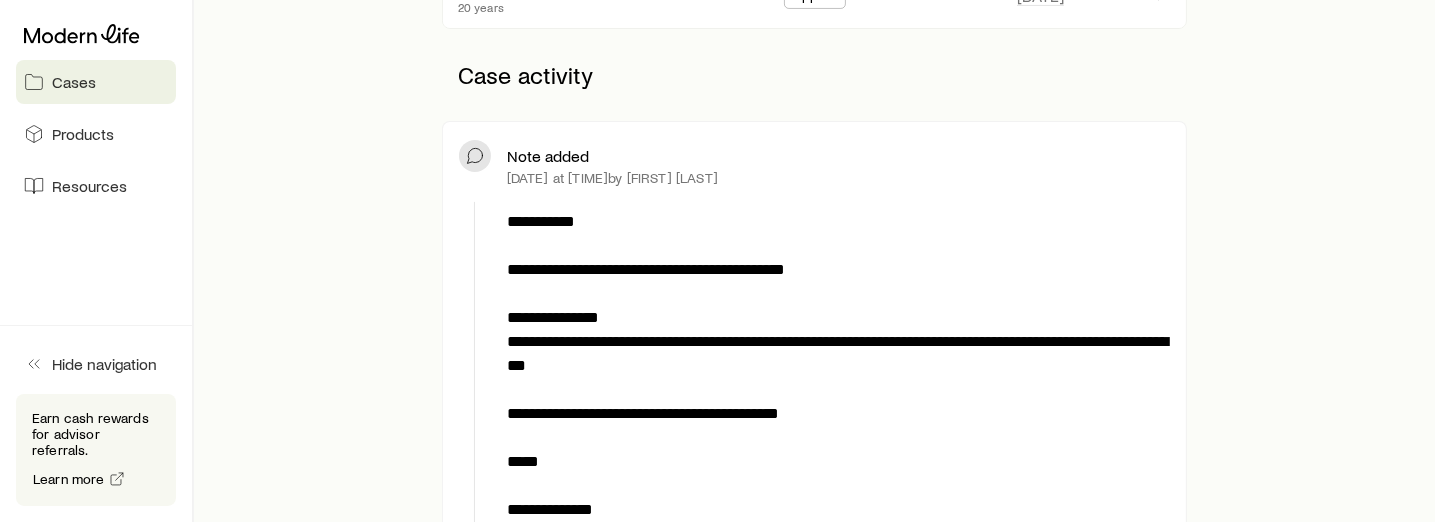 drag, startPoint x: 1433, startPoint y: 87, endPoint x: 1425, endPoint y: 60, distance: 28.160255 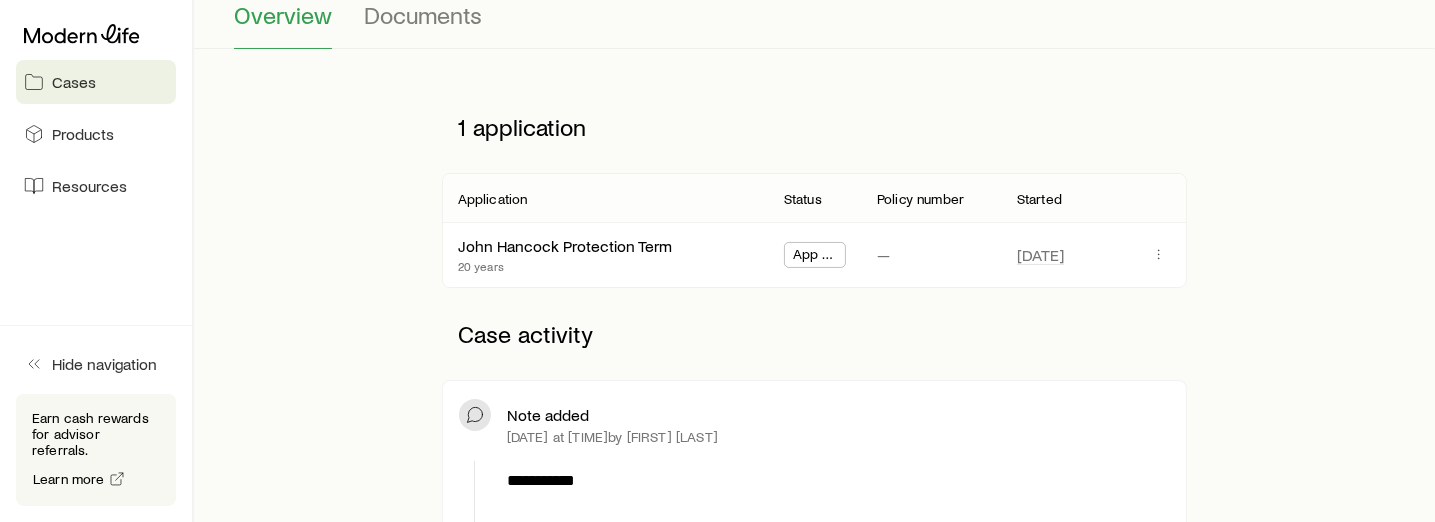 scroll, scrollTop: 134, scrollLeft: 0, axis: vertical 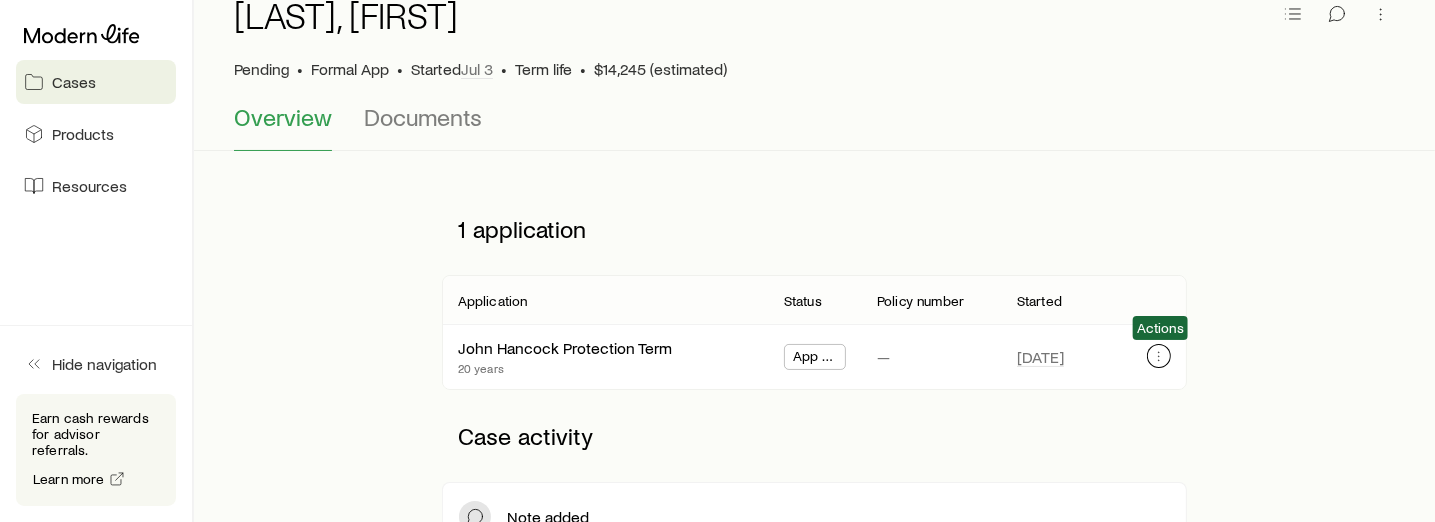 click 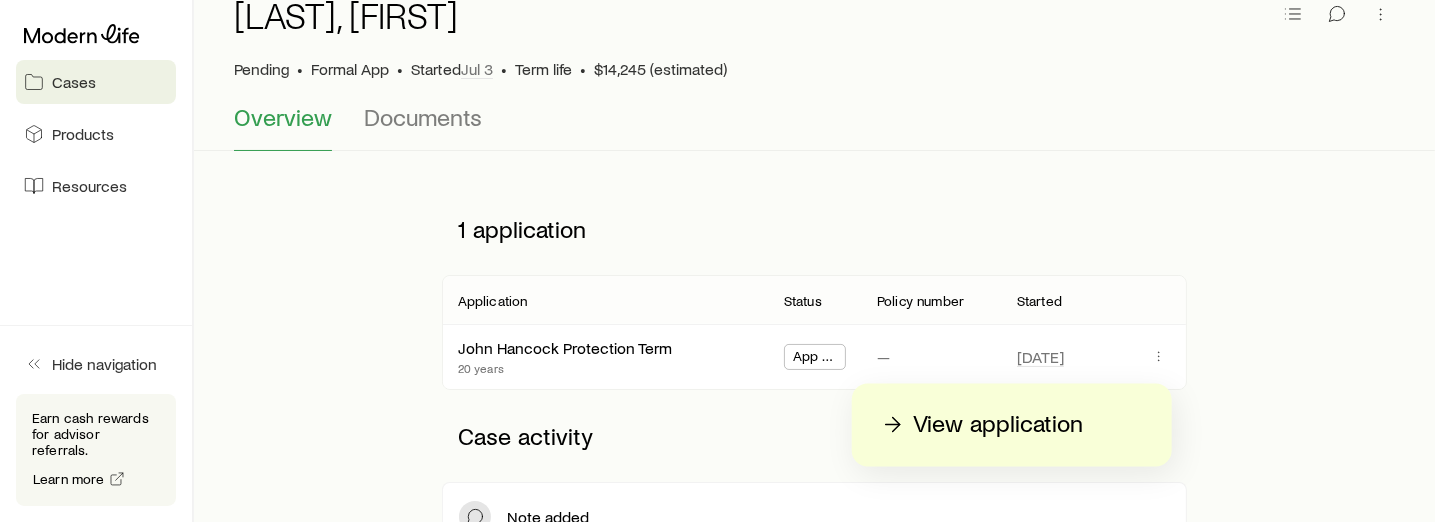 click on "View application" at bounding box center (998, 425) 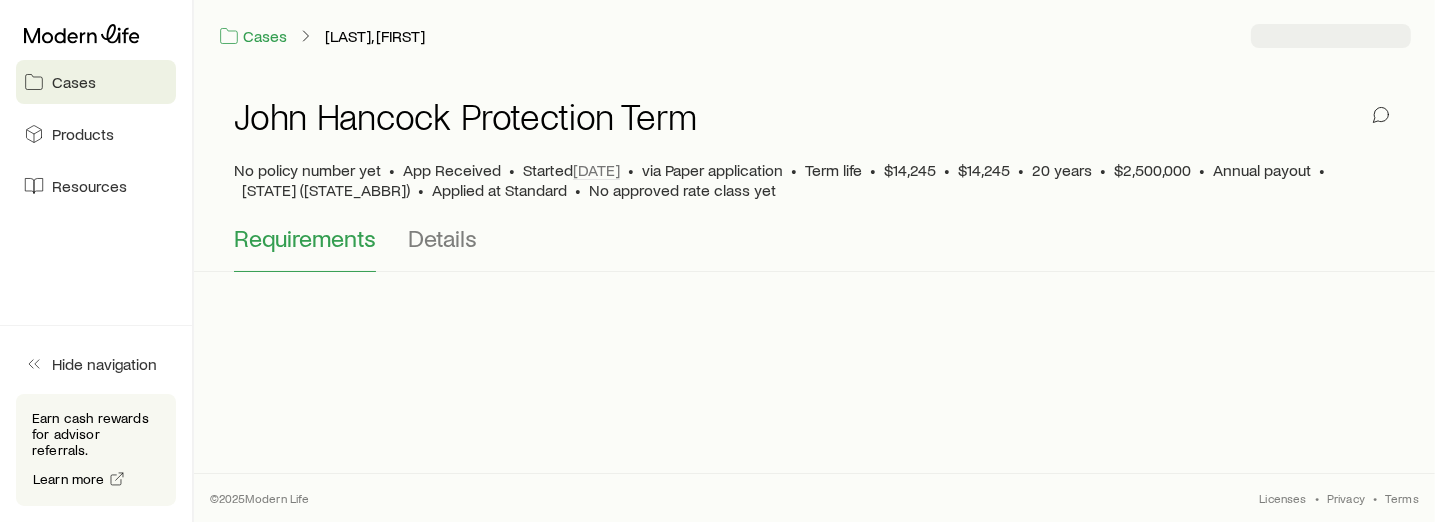 scroll, scrollTop: 0, scrollLeft: 0, axis: both 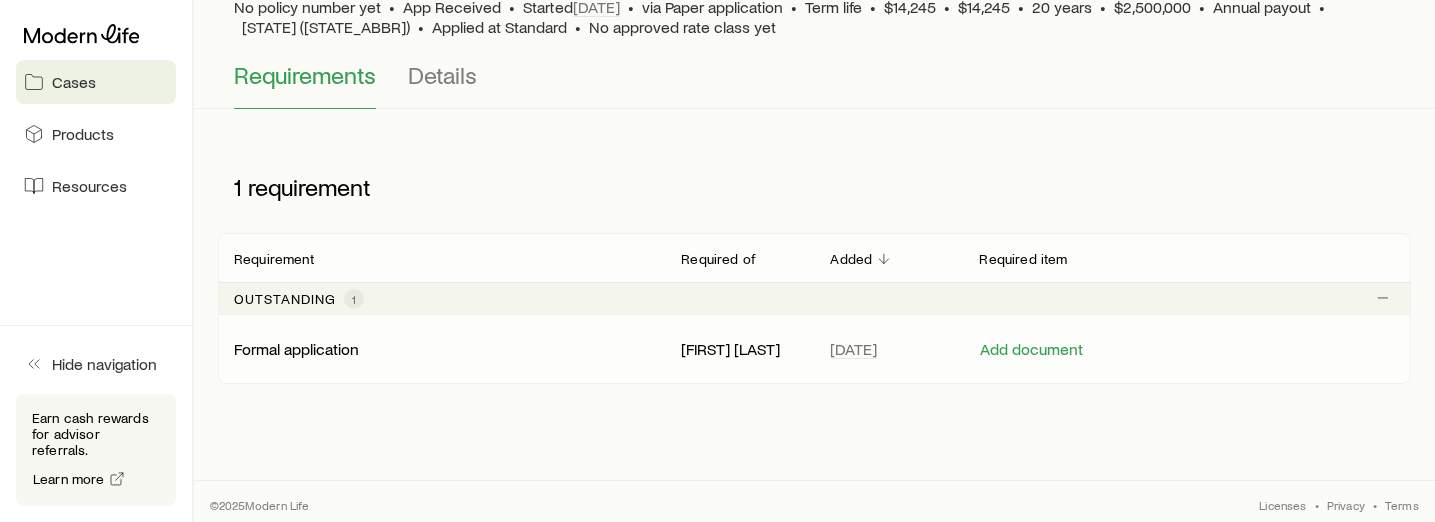 click on "Formal application" at bounding box center [296, 349] 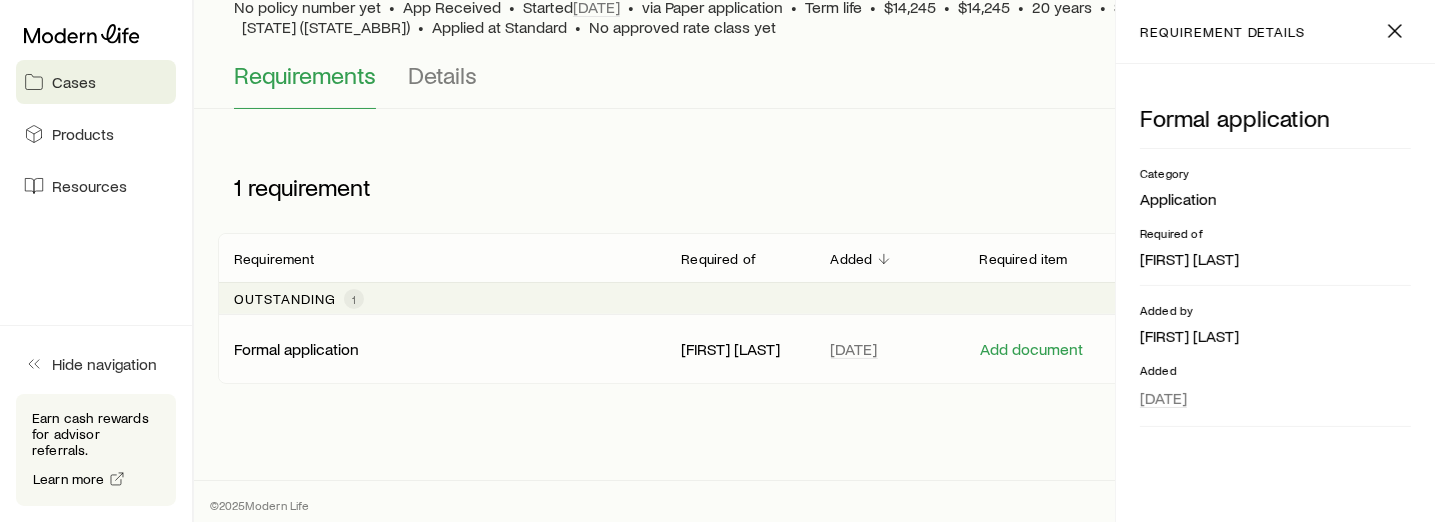 click on "Formal application [FIRST] [LAST] [DATE] Add document" at bounding box center [814, 349] 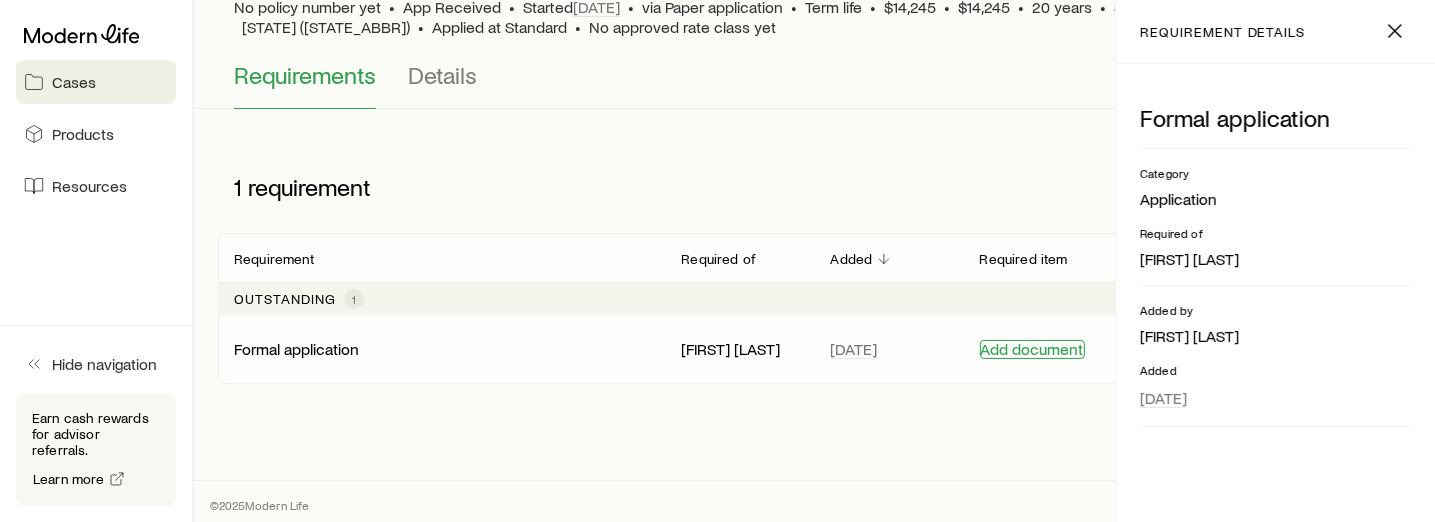 click on "Add document" at bounding box center [1032, 349] 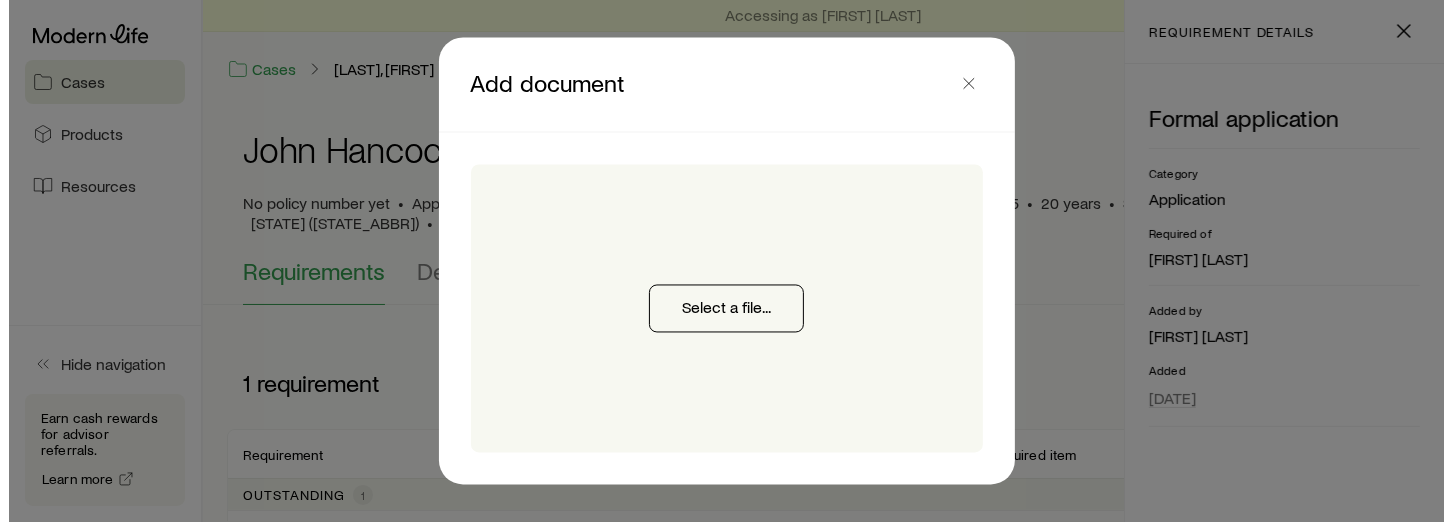 scroll, scrollTop: 0, scrollLeft: 0, axis: both 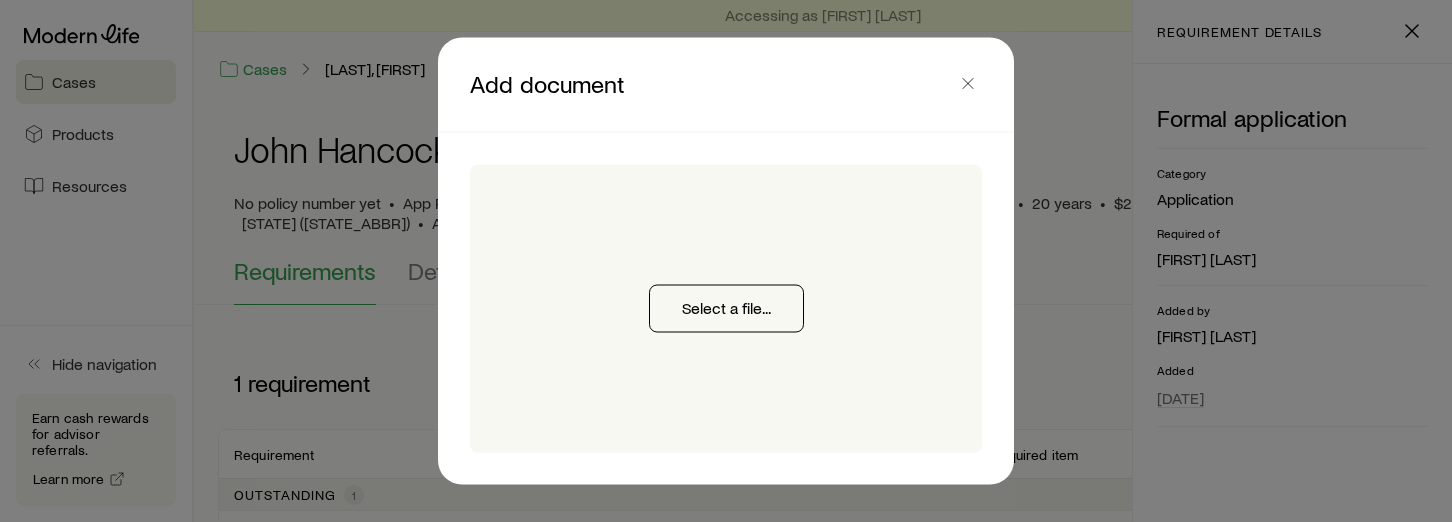 click on "Select a file..." at bounding box center [726, 309] 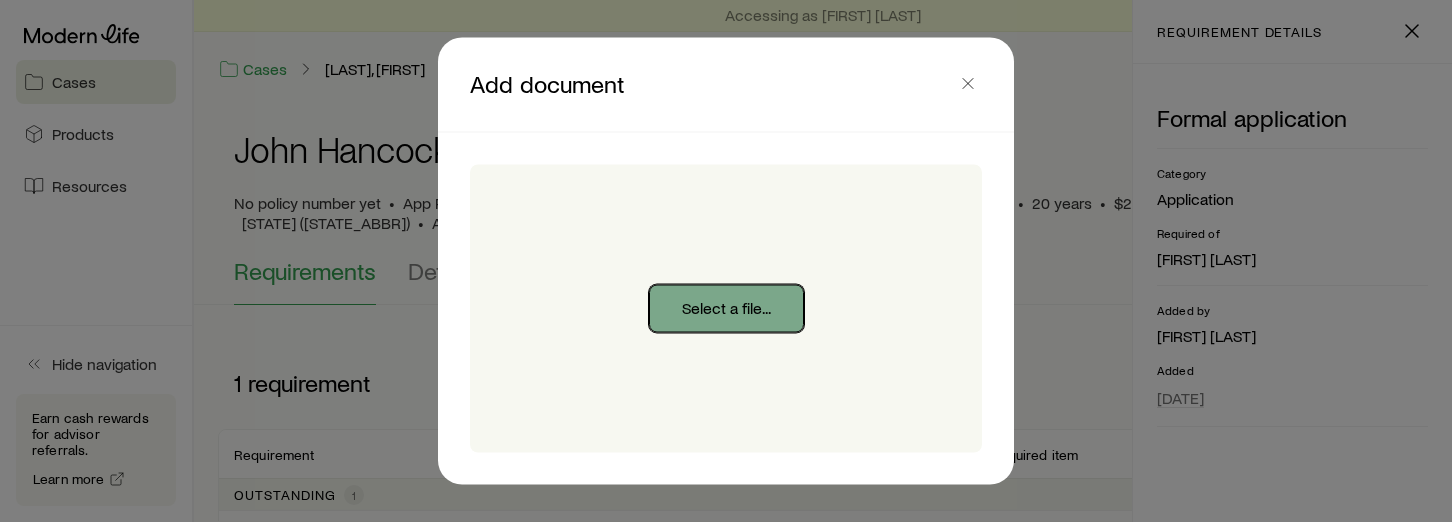 click on "Select a file..." at bounding box center [726, 309] 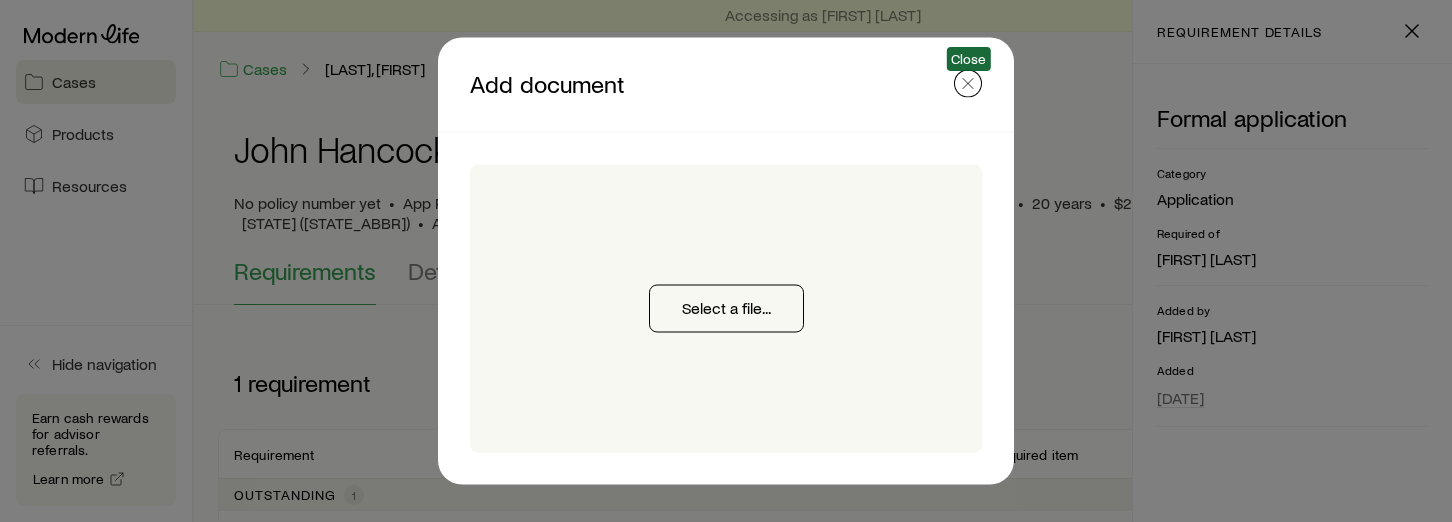 click 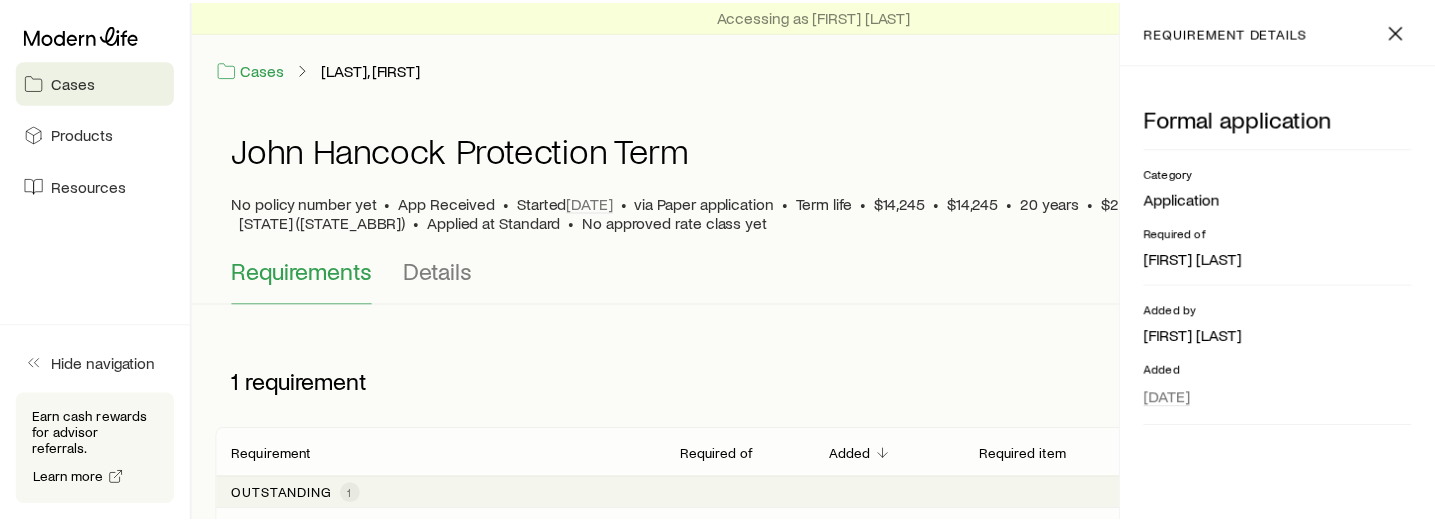 scroll, scrollTop: 196, scrollLeft: 0, axis: vertical 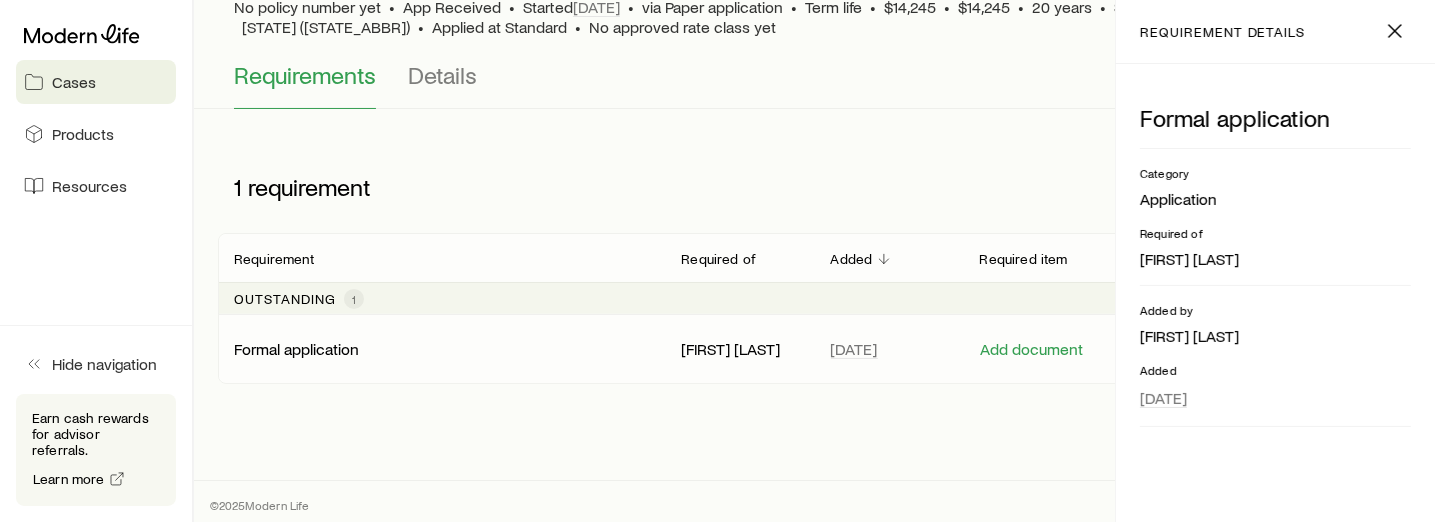 click on "[FIRST] [LAST]" at bounding box center [1275, 336] 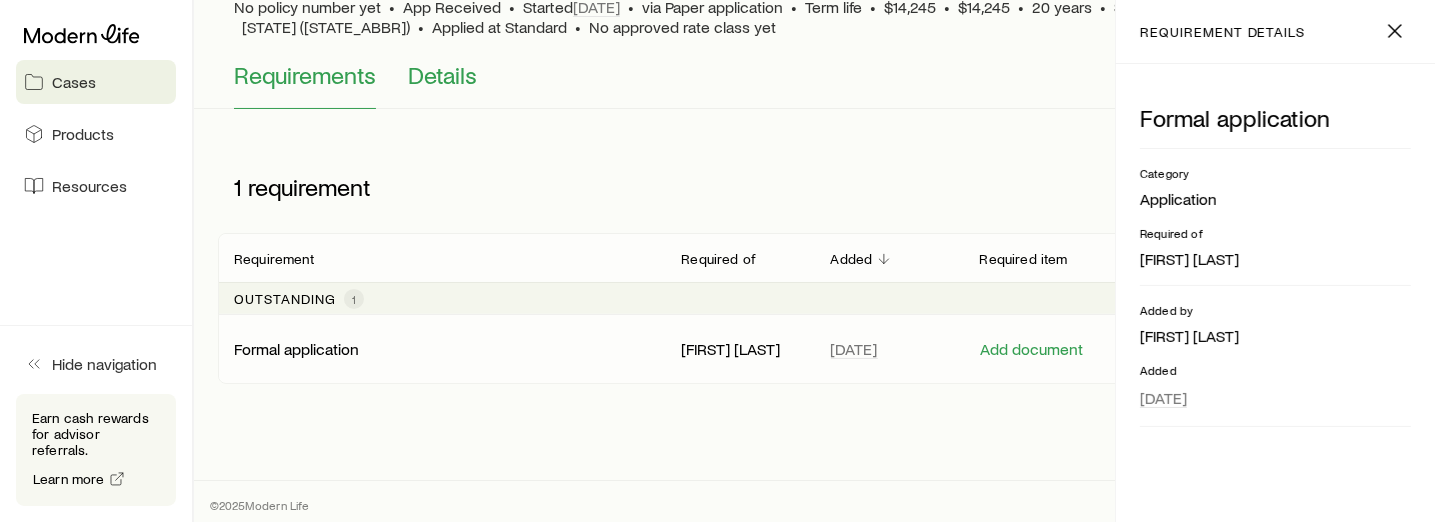click on "Details" at bounding box center (442, 75) 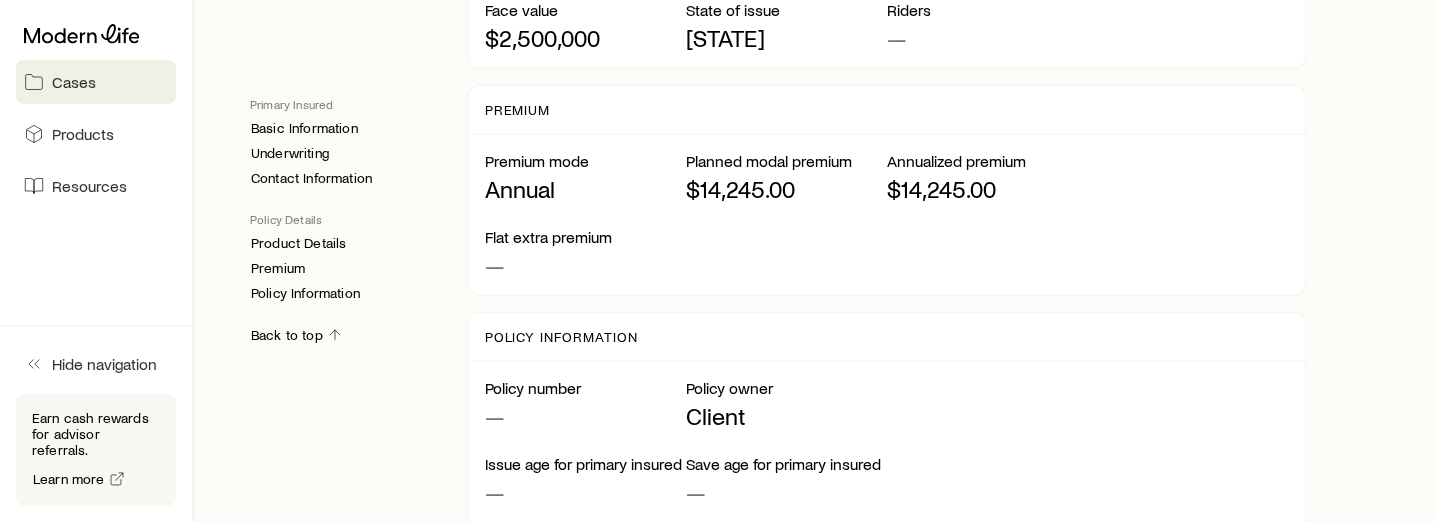 scroll, scrollTop: 1853, scrollLeft: 0, axis: vertical 